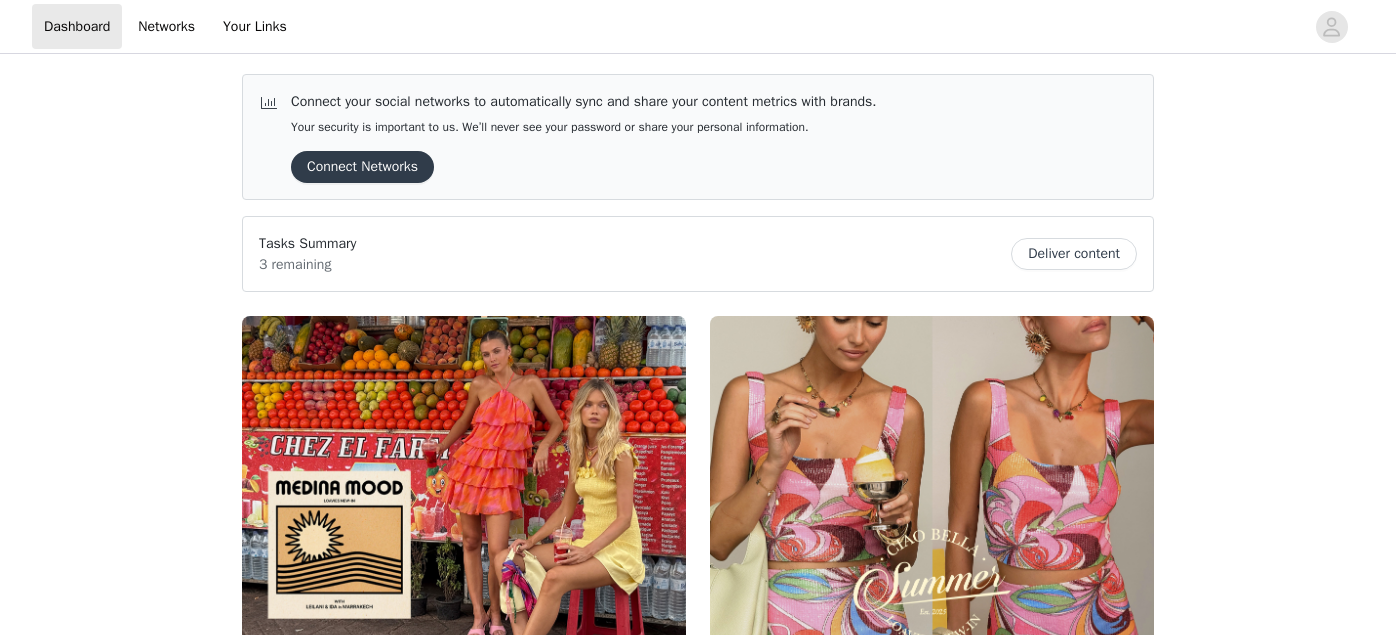 scroll, scrollTop: 0, scrollLeft: 0, axis: both 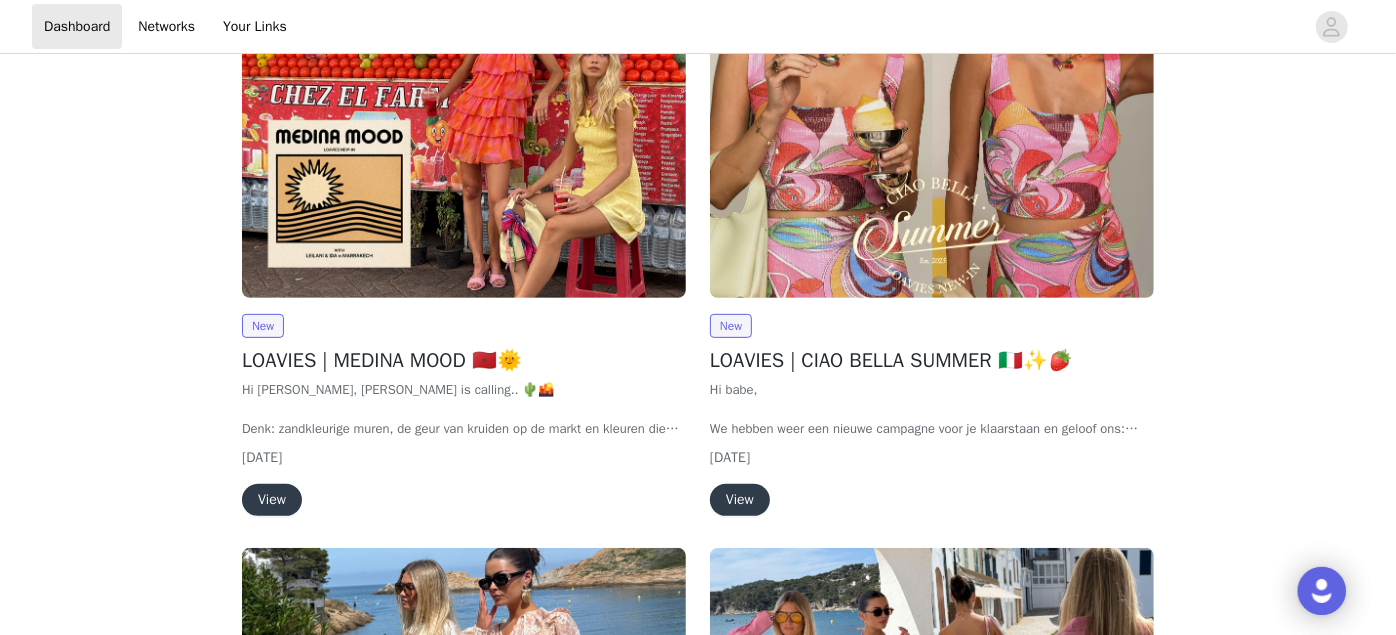 click on "View" at bounding box center (272, 500) 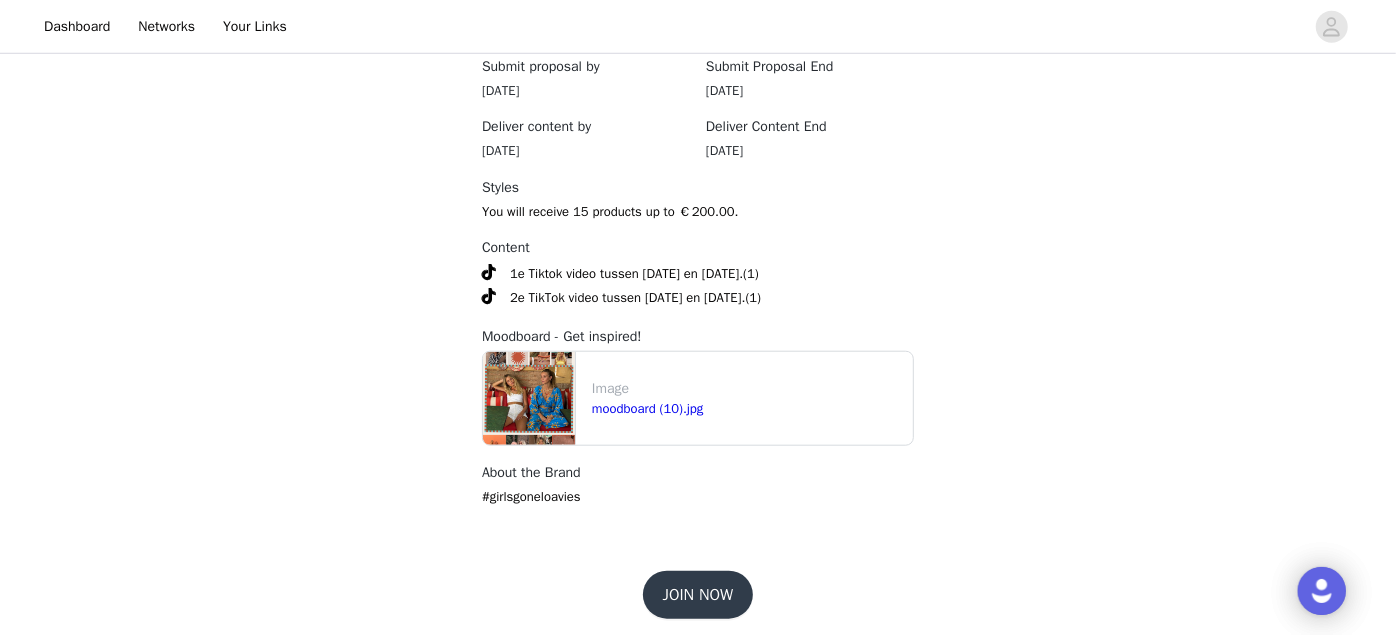 scroll, scrollTop: 1028, scrollLeft: 0, axis: vertical 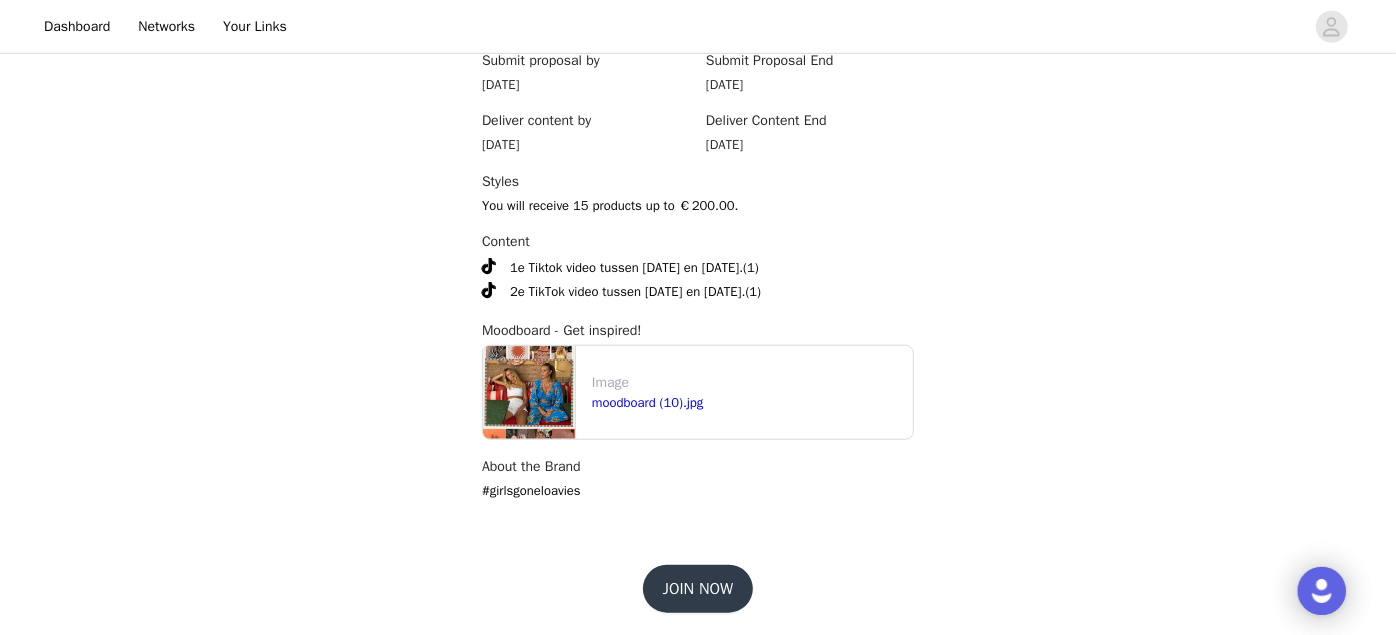 click on "JOIN NOW" at bounding box center (698, 589) 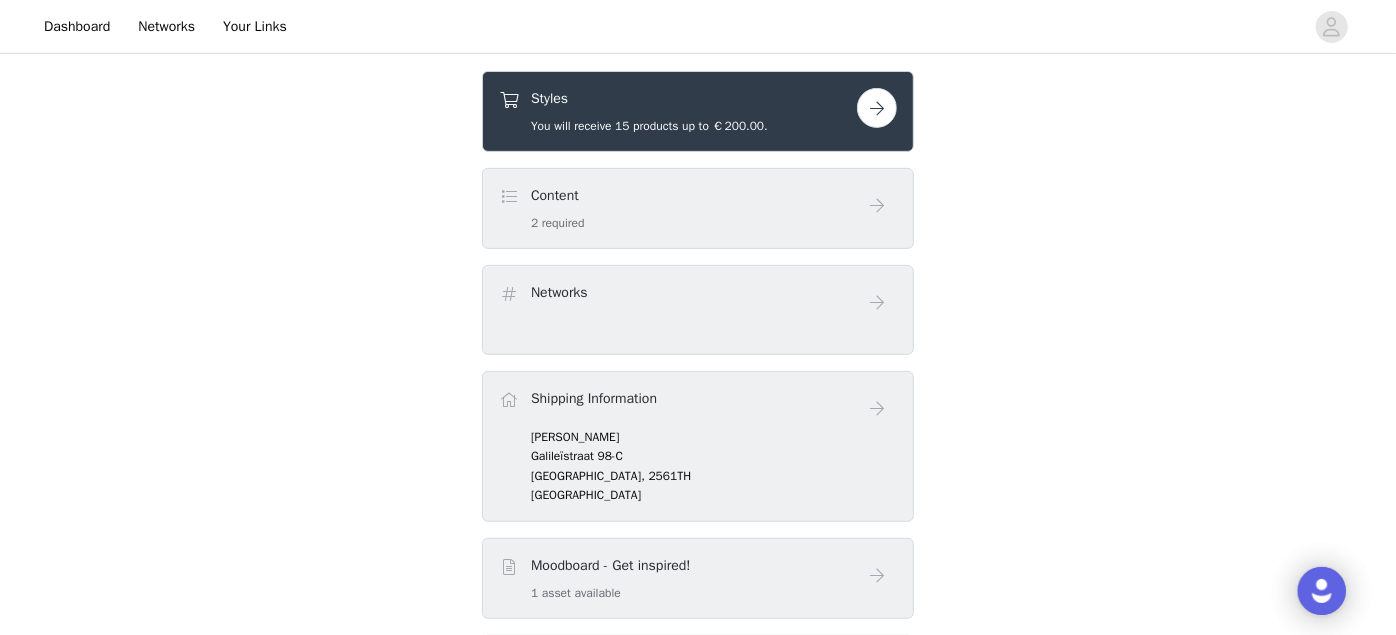 scroll, scrollTop: 459, scrollLeft: 0, axis: vertical 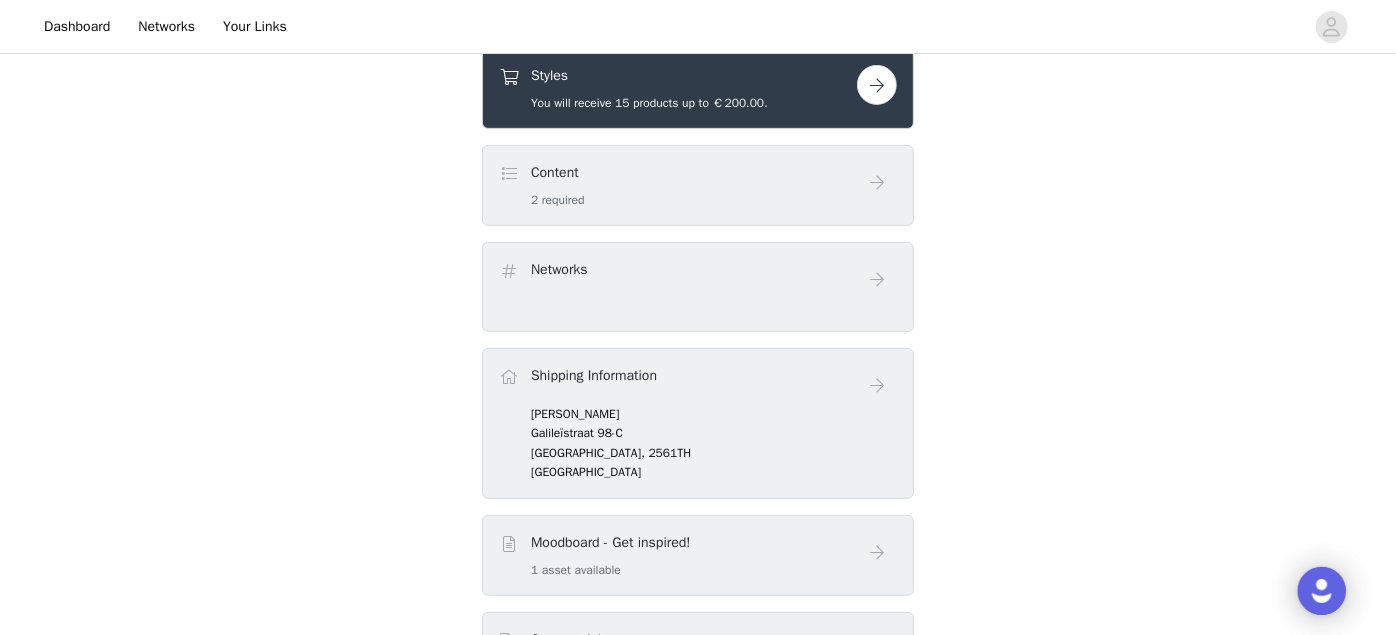 click at bounding box center [877, 85] 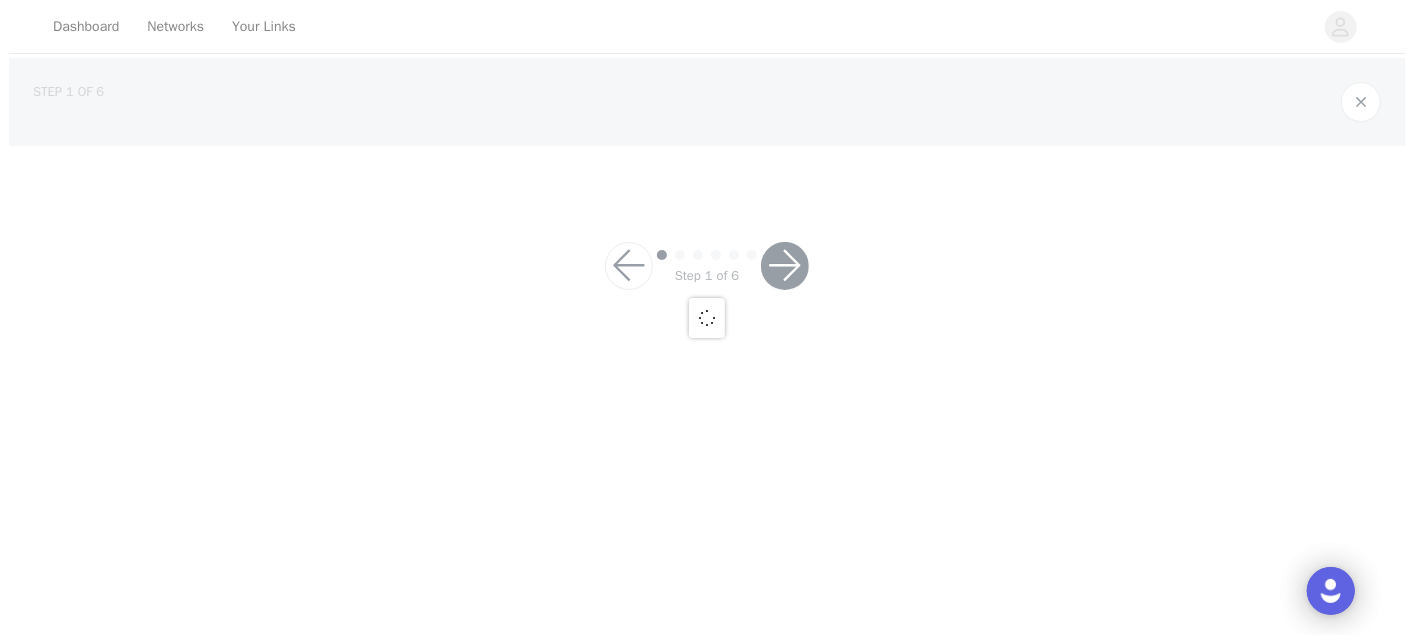 scroll, scrollTop: 0, scrollLeft: 0, axis: both 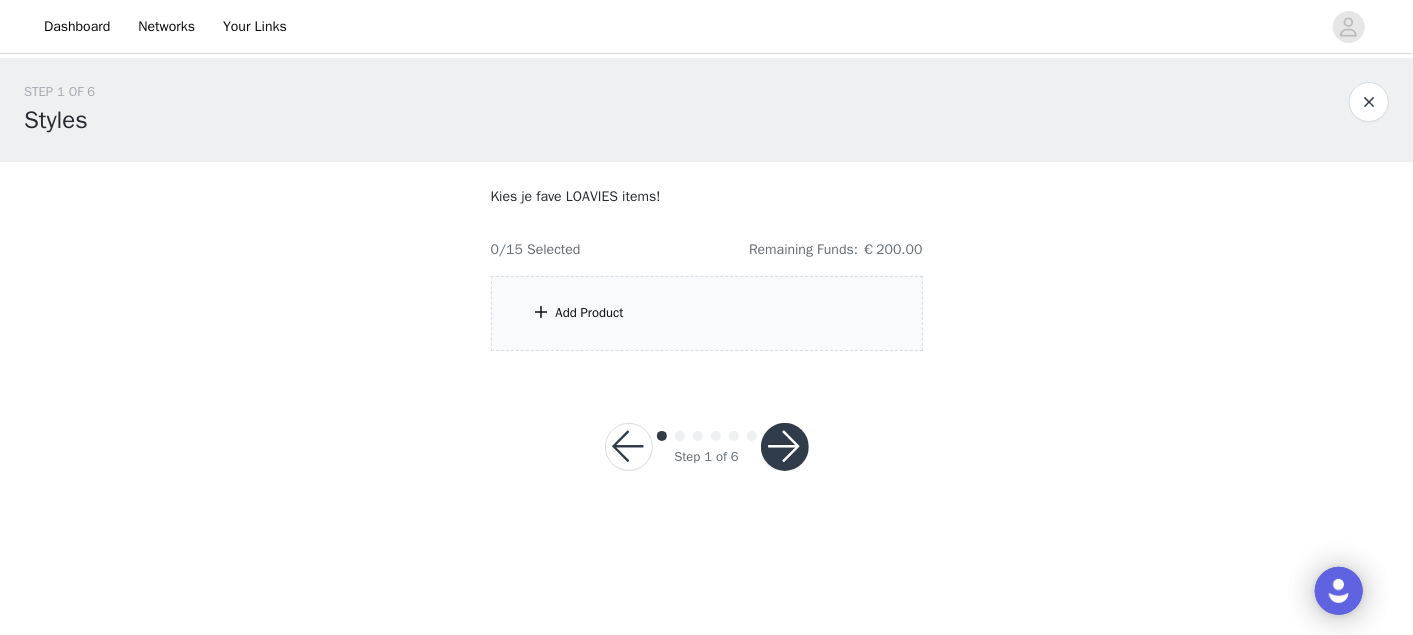click on "Add Product" at bounding box center (707, 313) 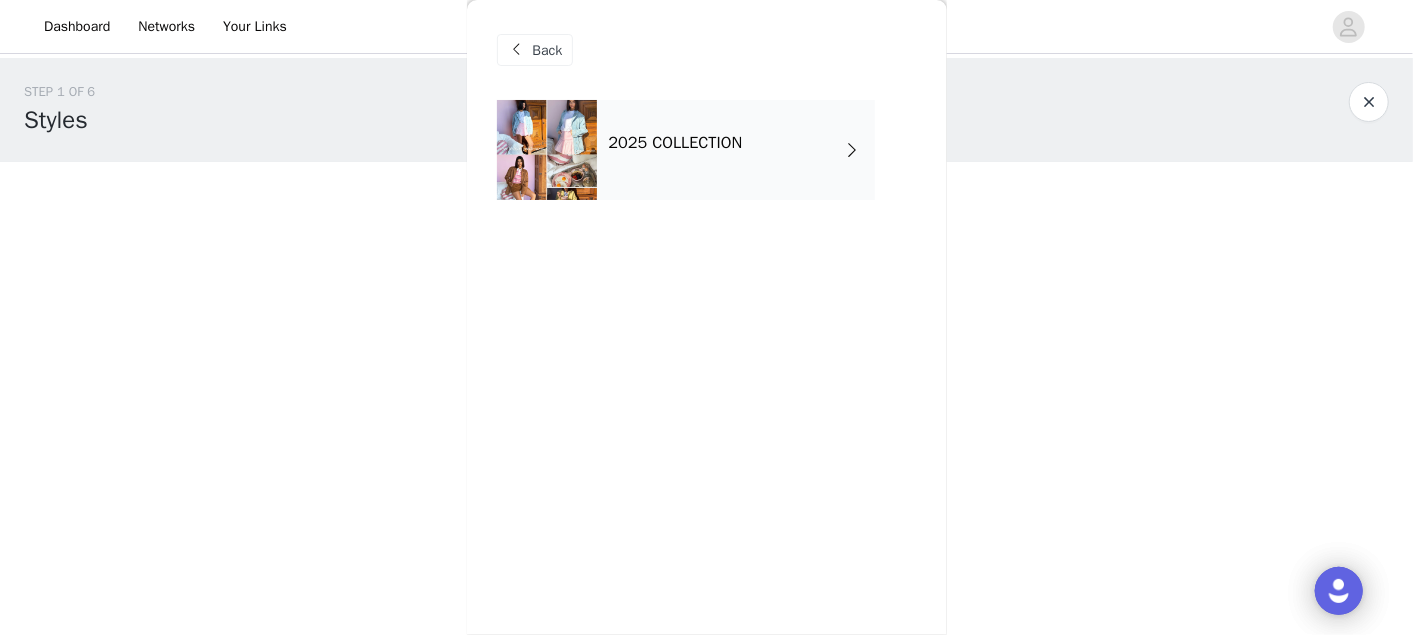 click on "2025 COLLECTION" at bounding box center (736, 150) 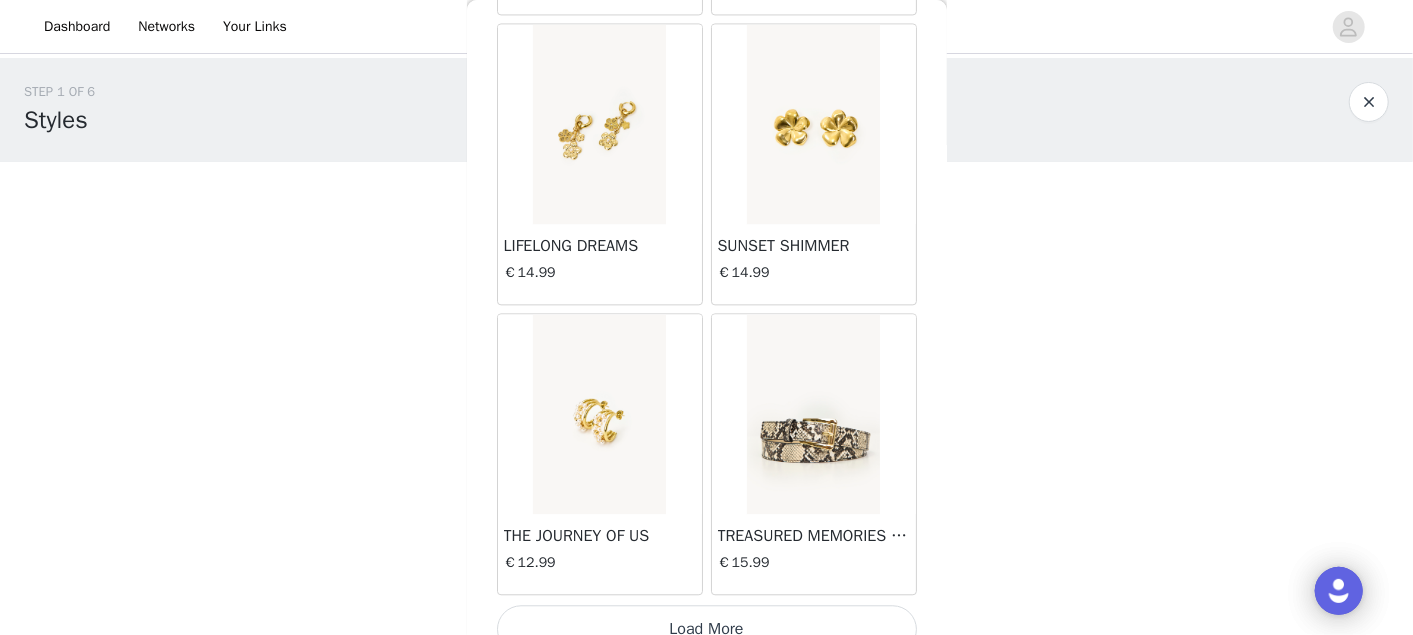 scroll, scrollTop: 2418, scrollLeft: 0, axis: vertical 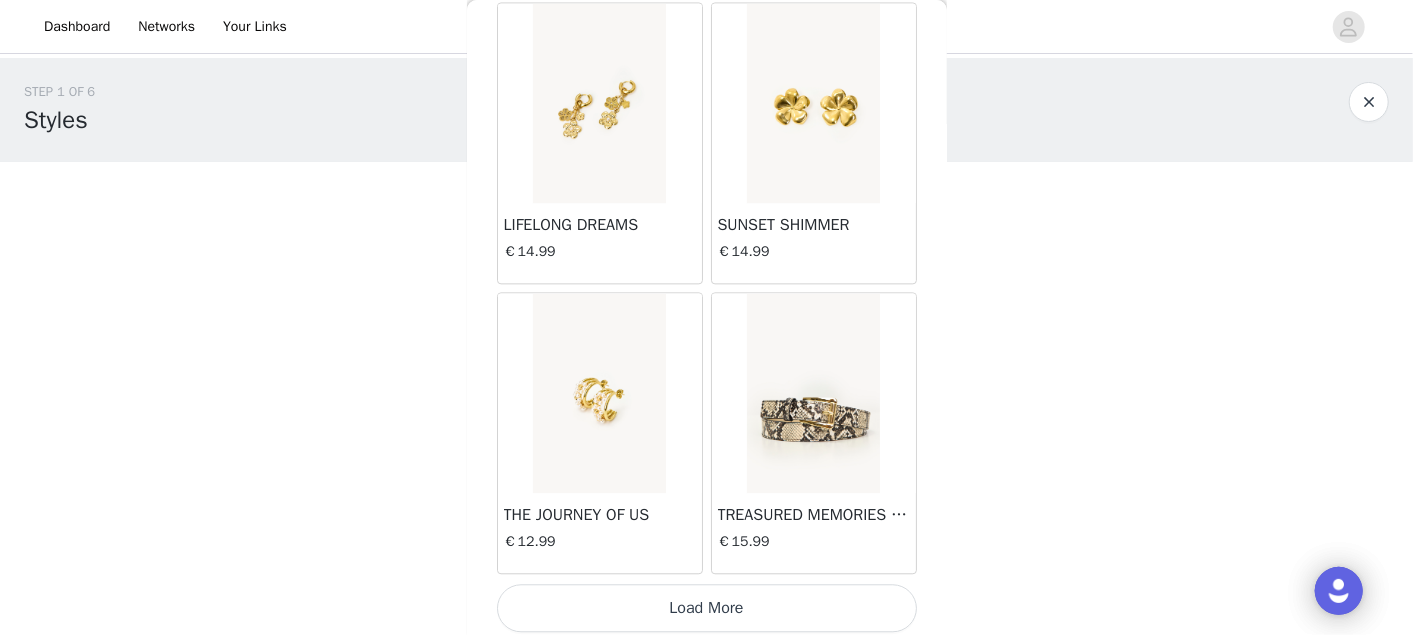 click on "Load More" at bounding box center [707, 608] 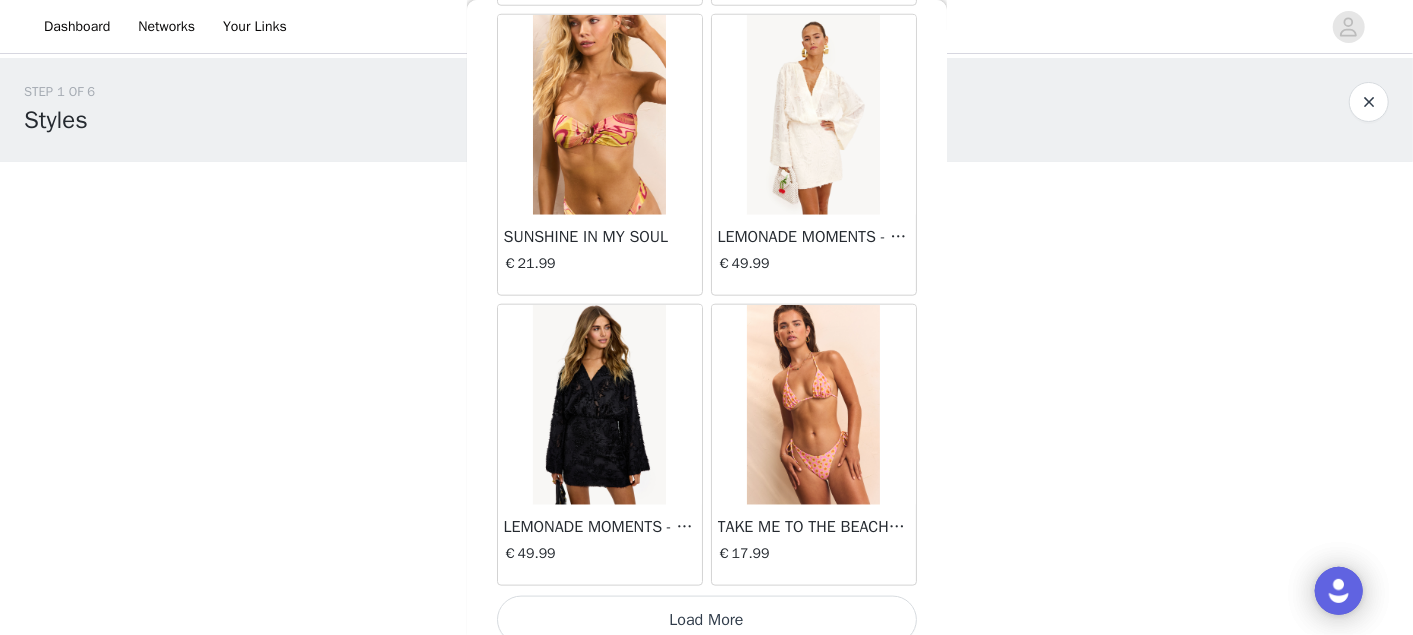 scroll, scrollTop: 5313, scrollLeft: 0, axis: vertical 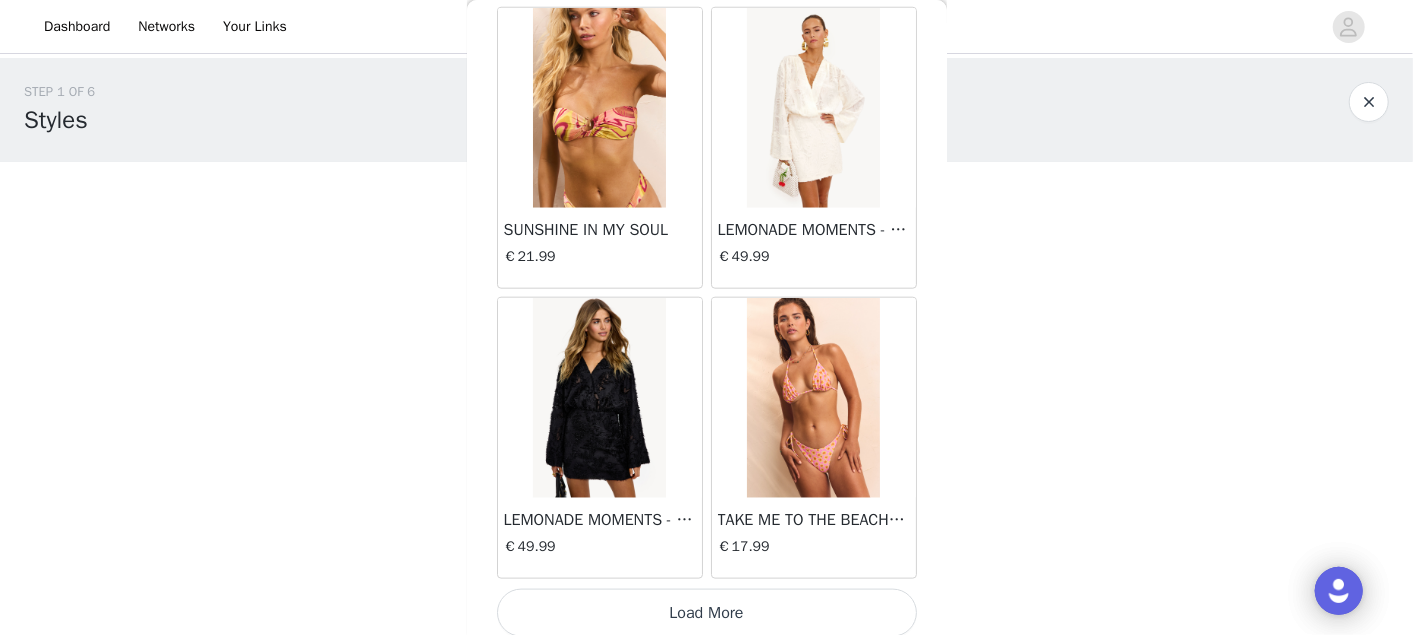 click on "Load More" at bounding box center [707, 613] 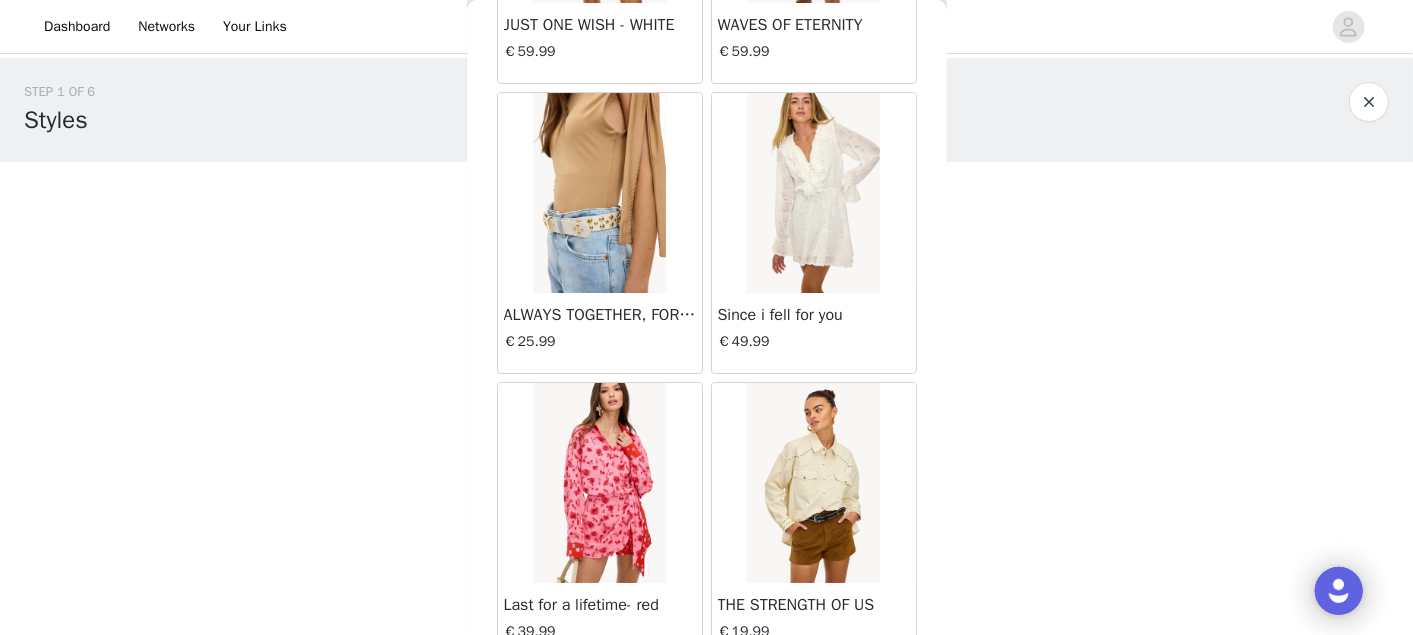 scroll, scrollTop: 8207, scrollLeft: 0, axis: vertical 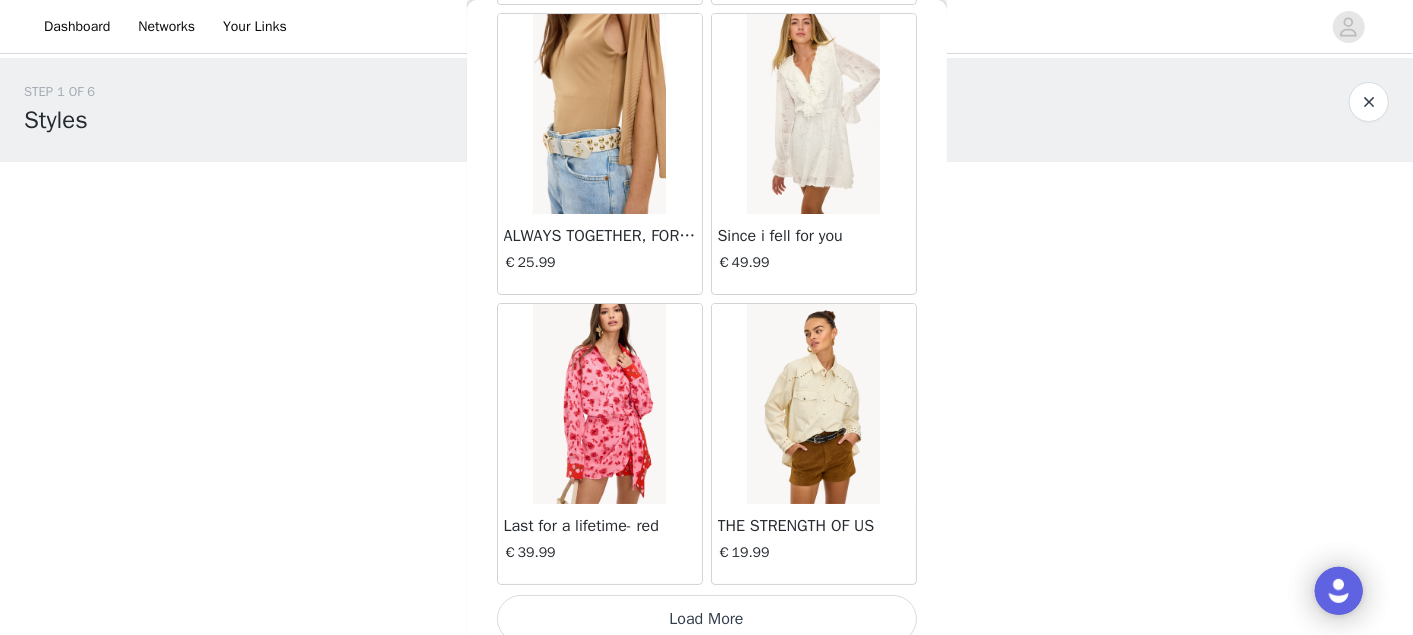 click on "Load More" at bounding box center (707, 619) 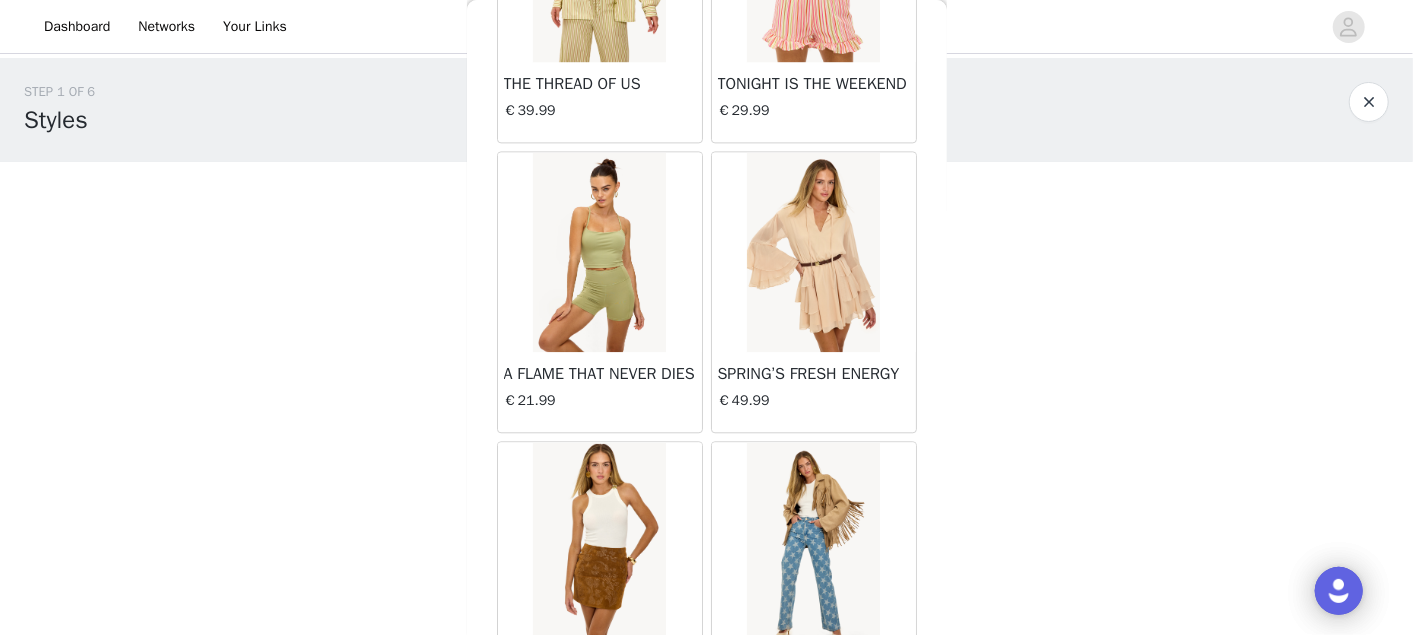 scroll, scrollTop: 11102, scrollLeft: 0, axis: vertical 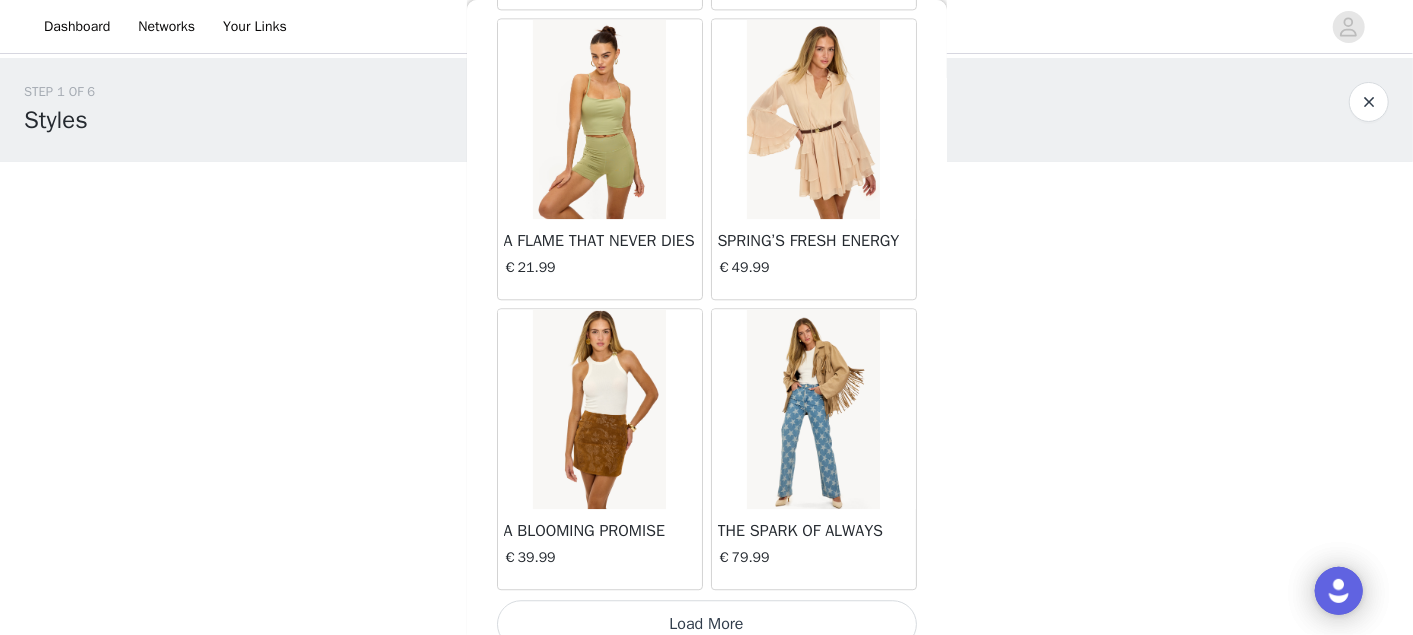 click on "Load More" at bounding box center (707, 624) 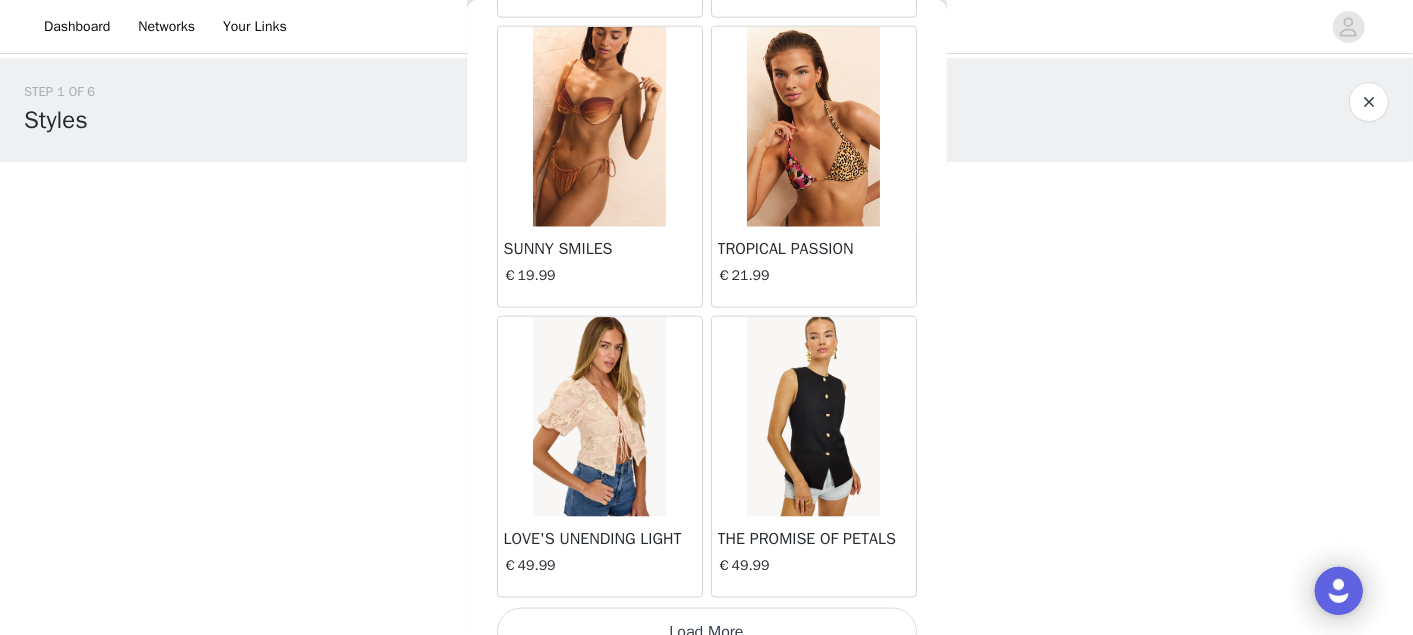 scroll, scrollTop: 13996, scrollLeft: 0, axis: vertical 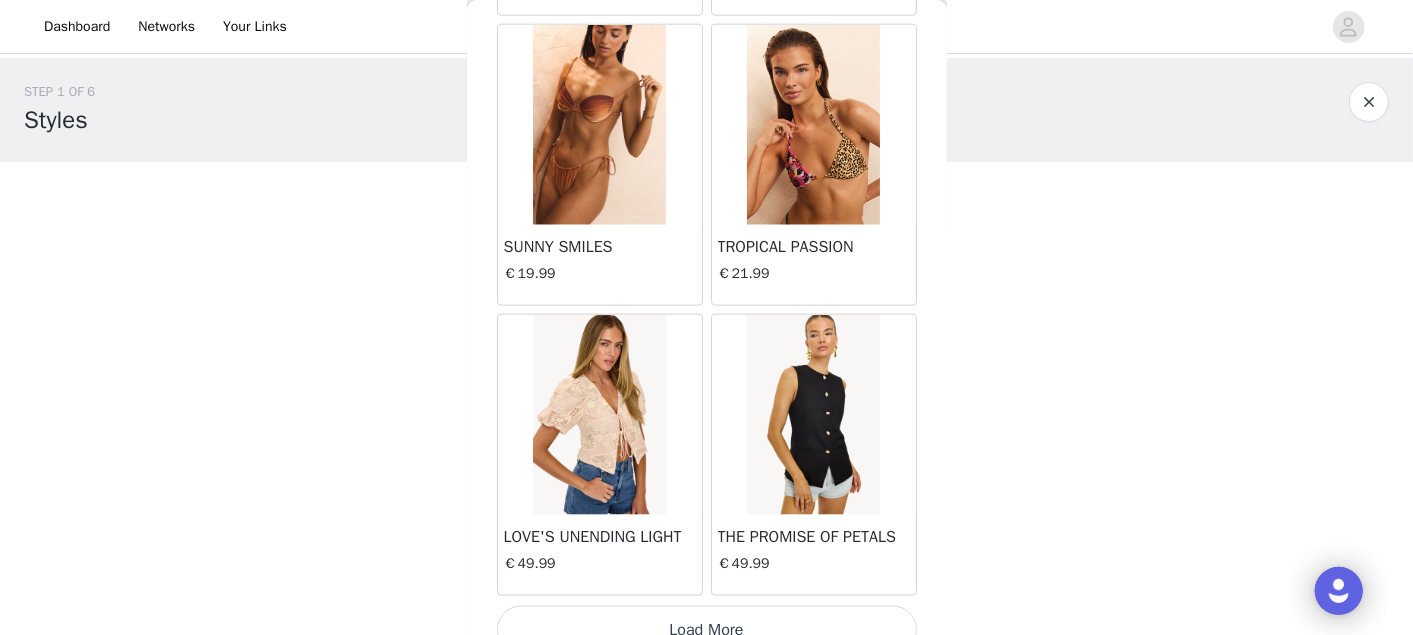 click on "Load More" at bounding box center (707, 630) 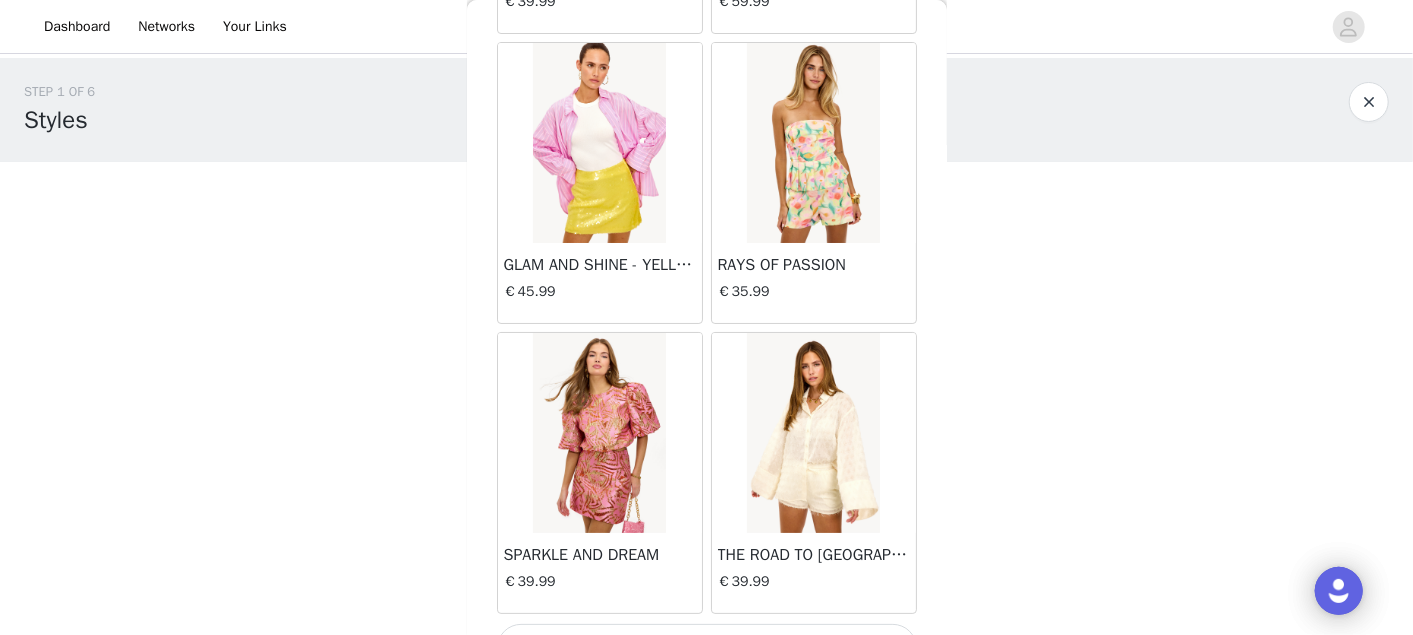 scroll, scrollTop: 16891, scrollLeft: 0, axis: vertical 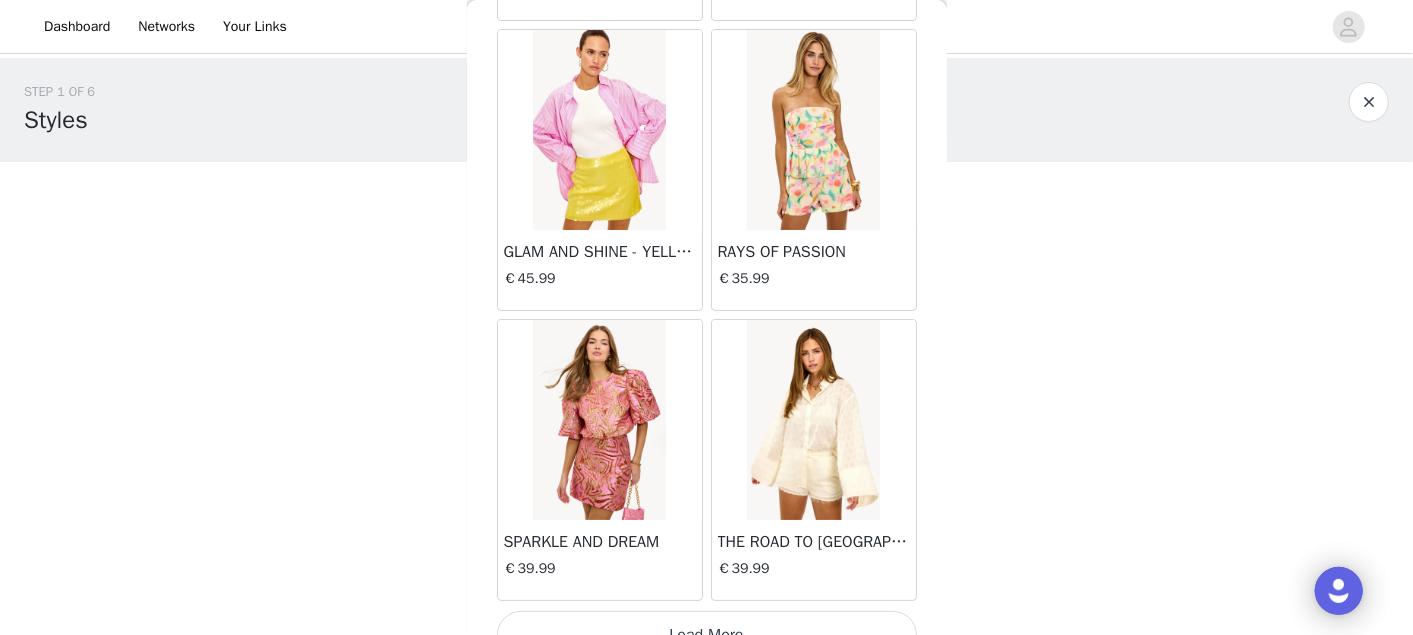 click on "Load More" at bounding box center (707, 635) 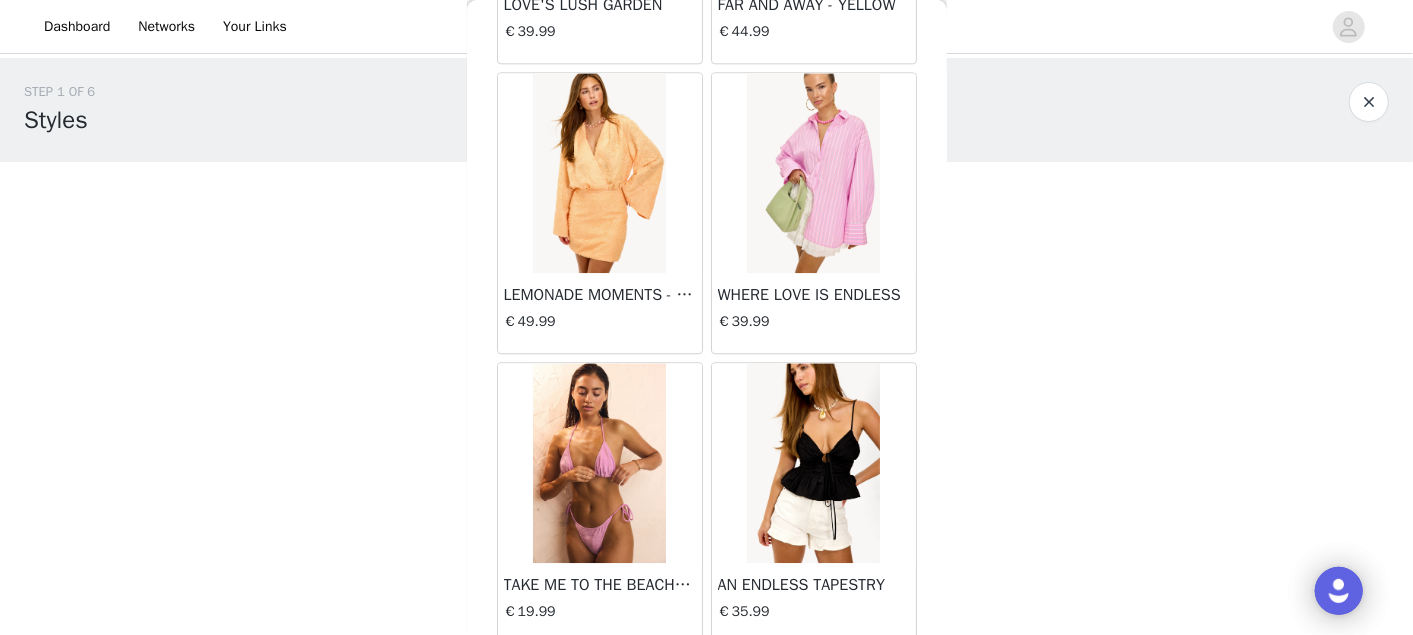 scroll, scrollTop: 19785, scrollLeft: 0, axis: vertical 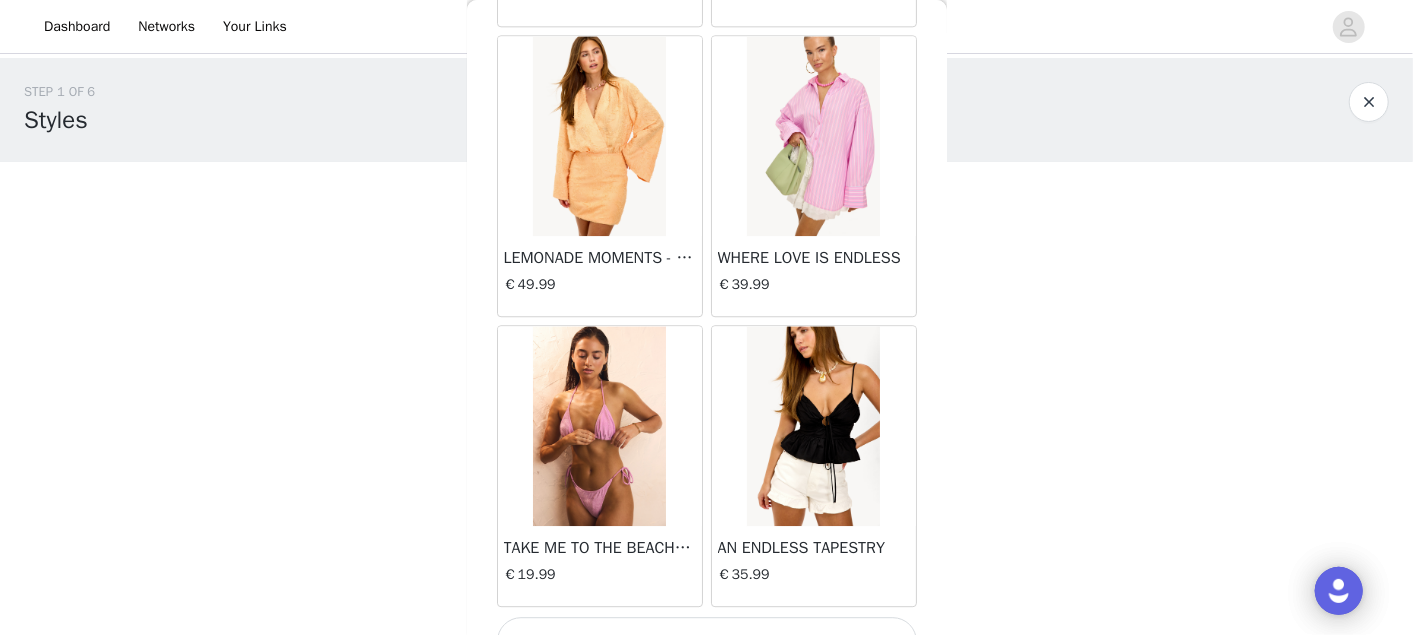 click on "Load More" at bounding box center [707, 641] 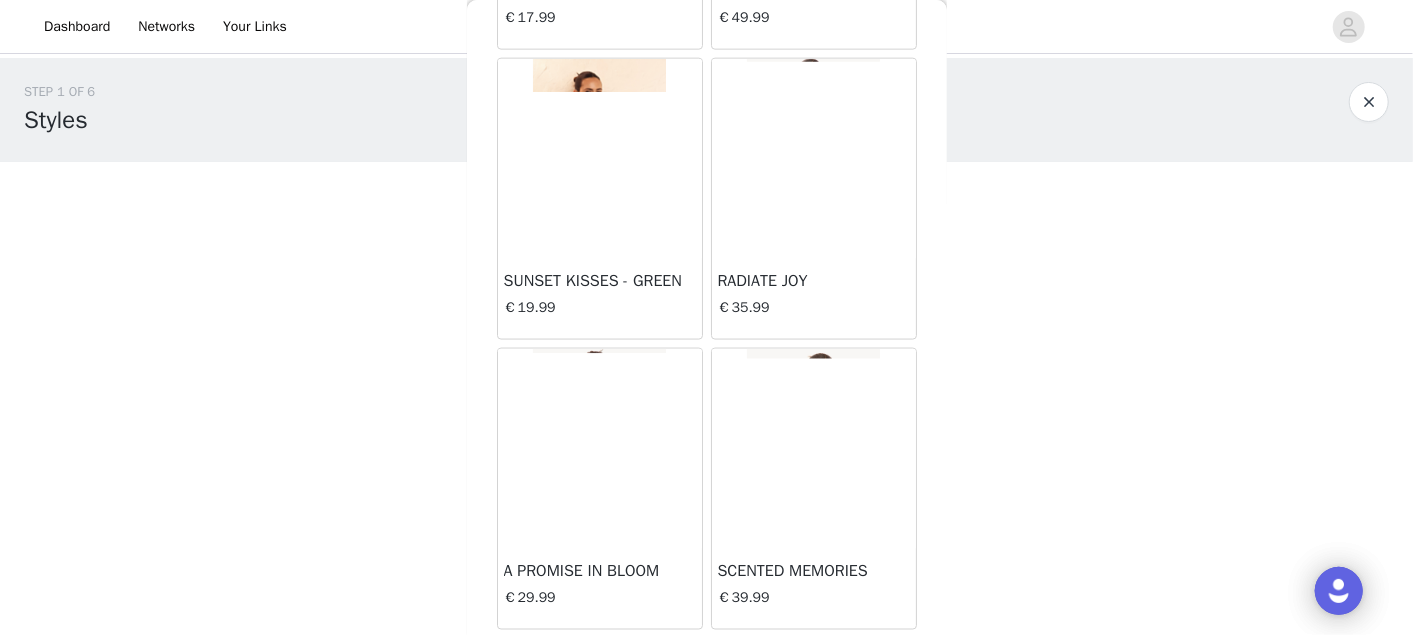 scroll, scrollTop: 22680, scrollLeft: 0, axis: vertical 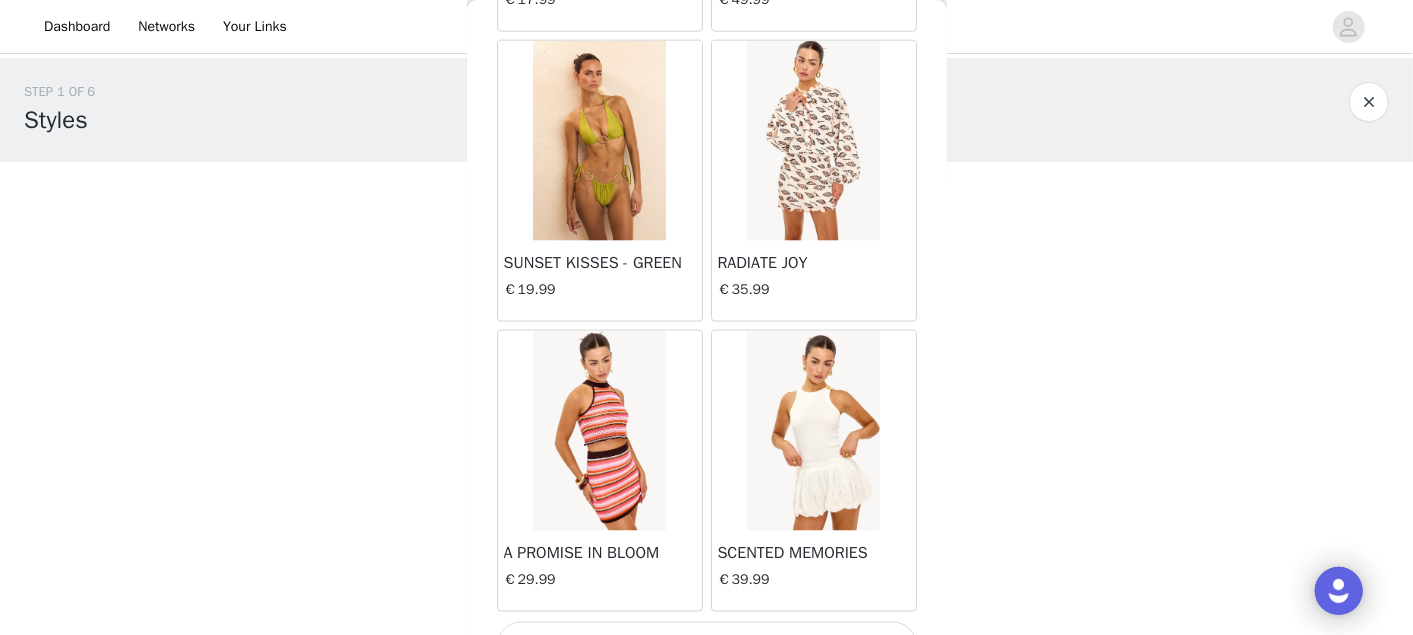 click on "Load More" at bounding box center [707, 646] 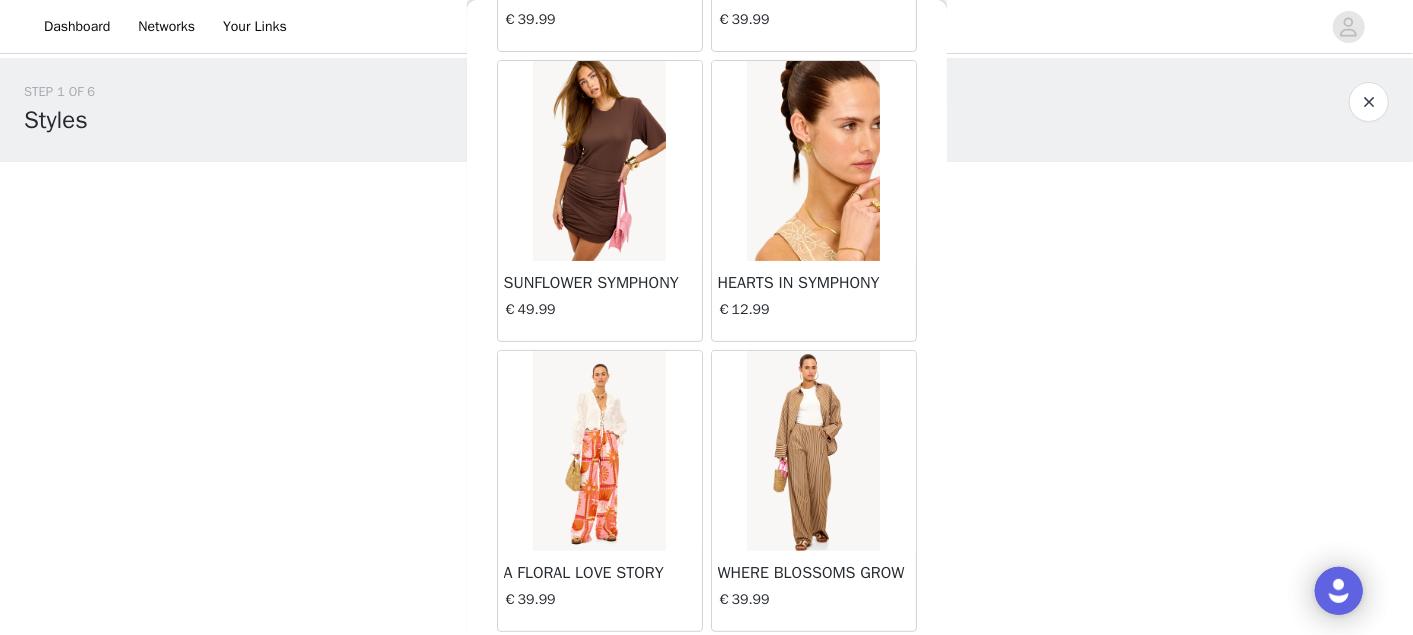 scroll, scrollTop: 25574, scrollLeft: 0, axis: vertical 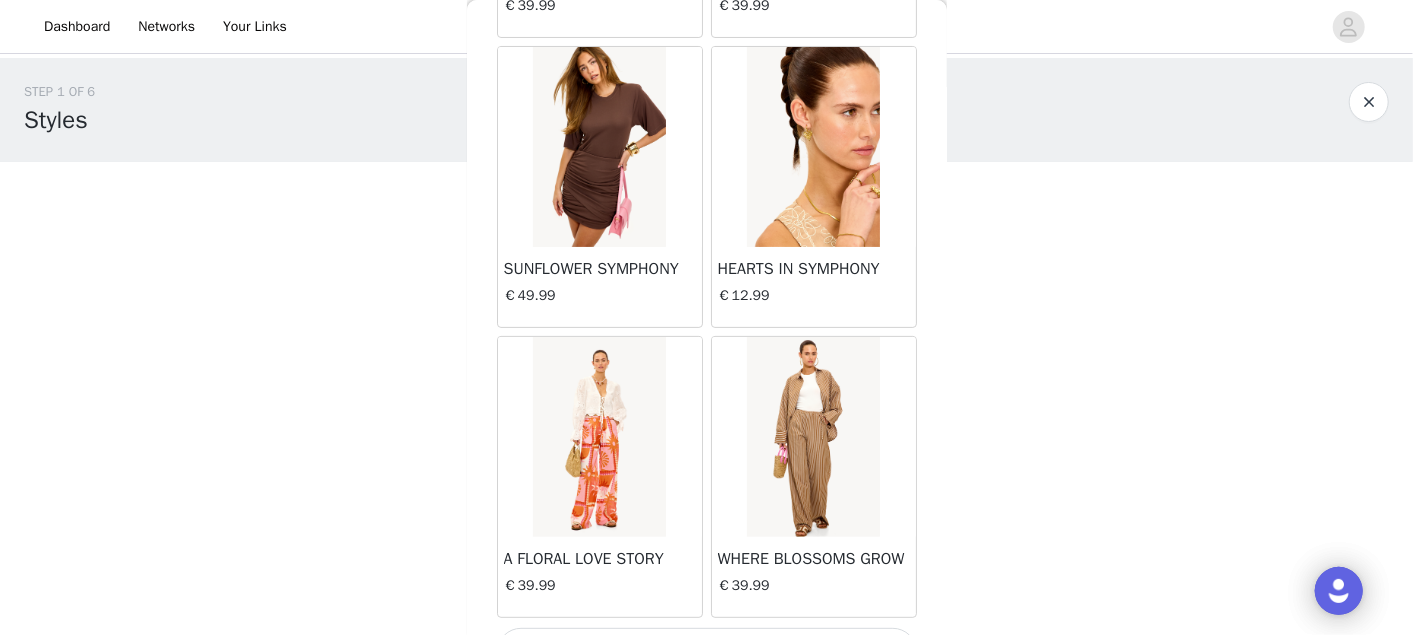 click on "Load More" at bounding box center (707, 652) 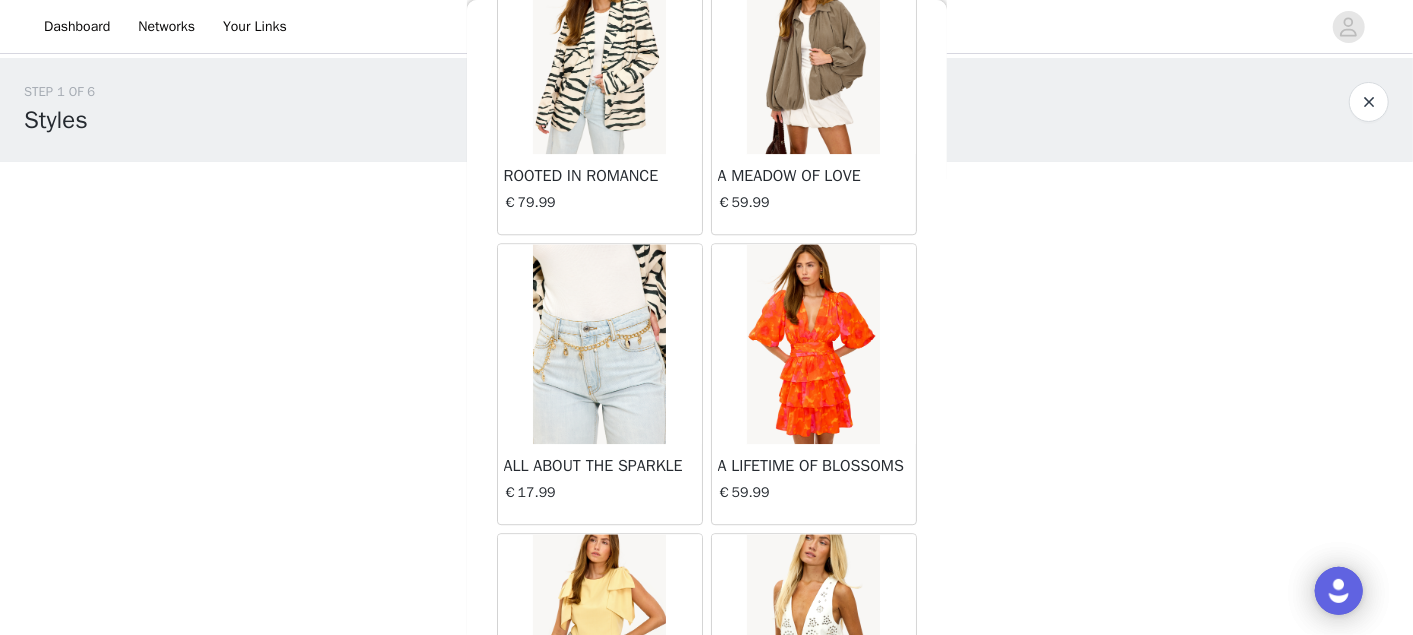 scroll, scrollTop: 28468, scrollLeft: 0, axis: vertical 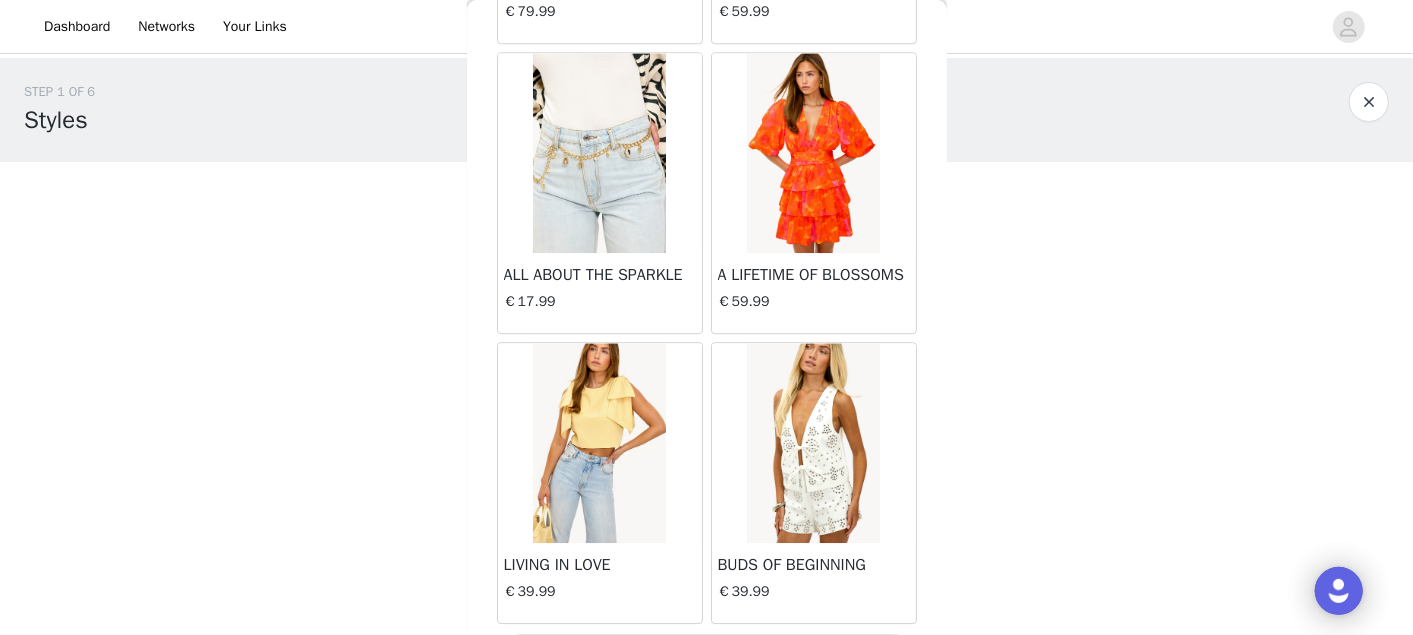 click on "Load More" at bounding box center (707, 658) 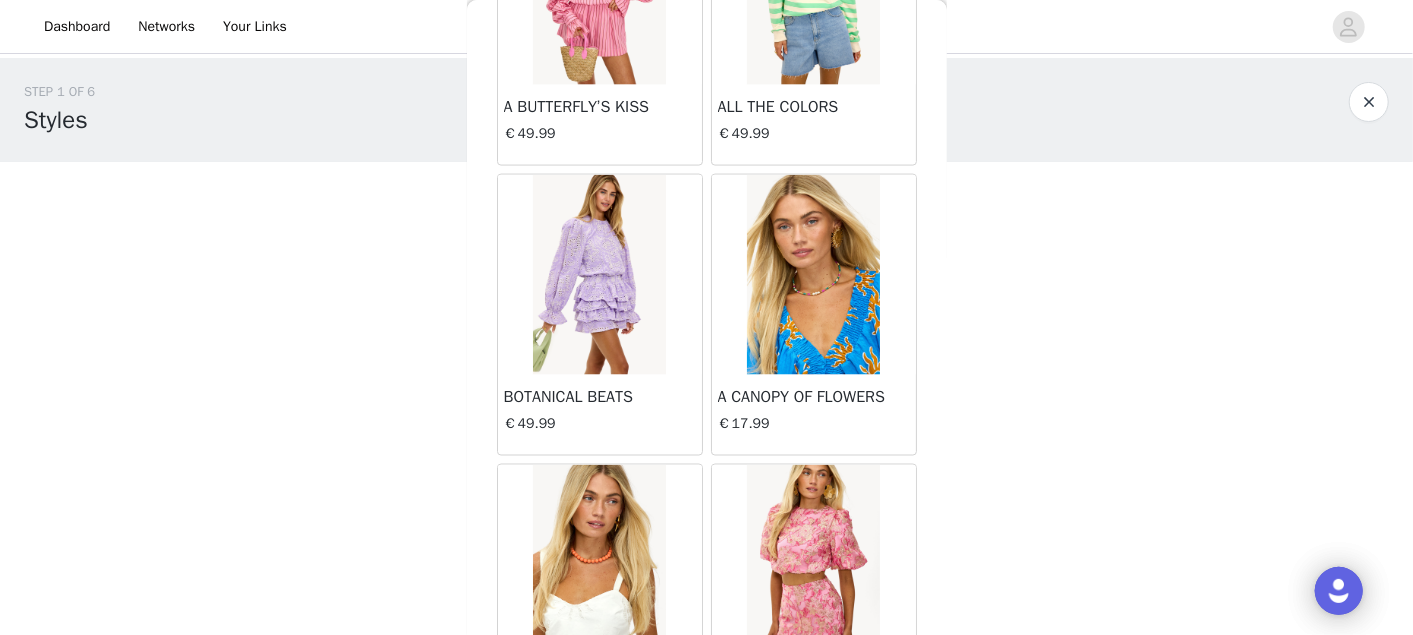 scroll, scrollTop: 31362, scrollLeft: 0, axis: vertical 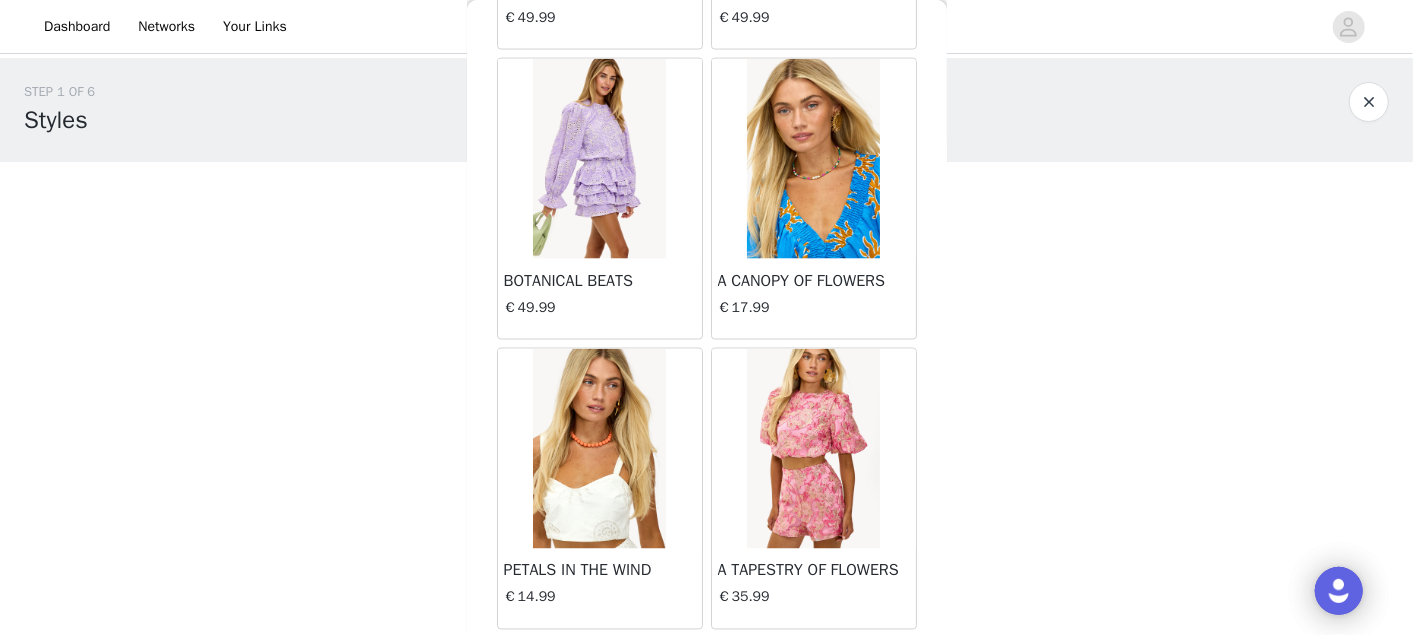 click on "LUMINOUS STARLIT   €14.99       DREAMING AWAKE   €59.99       DAZZLE YOUR WORLD   €14.99       DAZZLE IN STYLE   €17.99       UNVEILED SPLENDOR   €69.99       ENDEARING ELEGANCE   €14.99       KNITTED IN LOVE   €49.99       TRUE LOVE'S PROMISE   €14.99       UNITED IN DESTINY   €12.99       HOME IS WHERE YOU ARE   €15.99       LOVE'S MELODY   €59.99       OUR COSMIC LOVE   €14.99       STILL BLOOMING   €59.99       SWEET ROMANCE   €49.99       MEMORY OF US   €59.99       STRONG IN LOVE   €59.99       LIFELONG DREAMS   €14.99       SUNSET SHIMMER   €14.99       THE JOURNEY OF US   €12.99       TREASURED MEMORIES FOREVER   €15.99       OCEANIC REVERIE   €19.99       LET THE SUNRISE - OFFWHITE   €21.99       OCEAN DREAMS - PINK   €34.99       LOVE AND SUNSHINE   €19.99       TAKE ME TO THE BEACH - TURQUOISE   €19.99       TAKE ME TO THE BEACH - PINK   €19.99       SEE YOU AT THE SHORE - BLACK   €19.99       SUNKISSED ESCAPE - DARK BROWN   €19.99" at bounding box center [707, -15284] 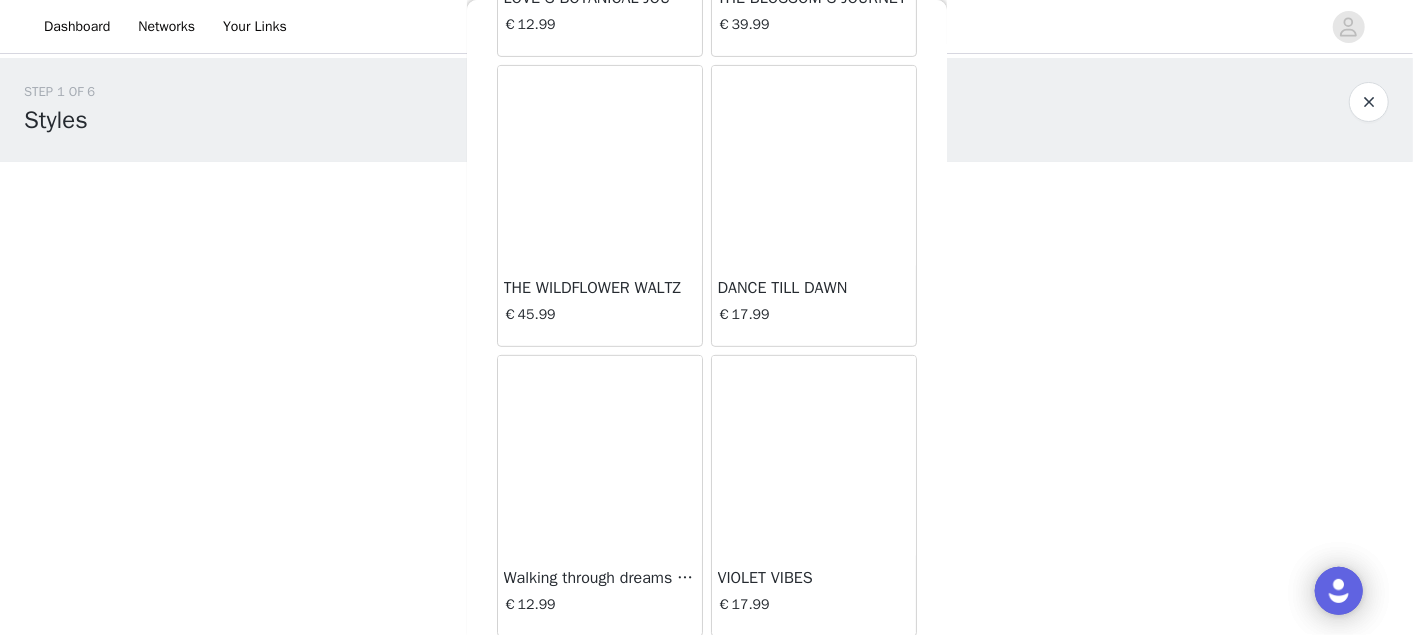 scroll, scrollTop: 34257, scrollLeft: 0, axis: vertical 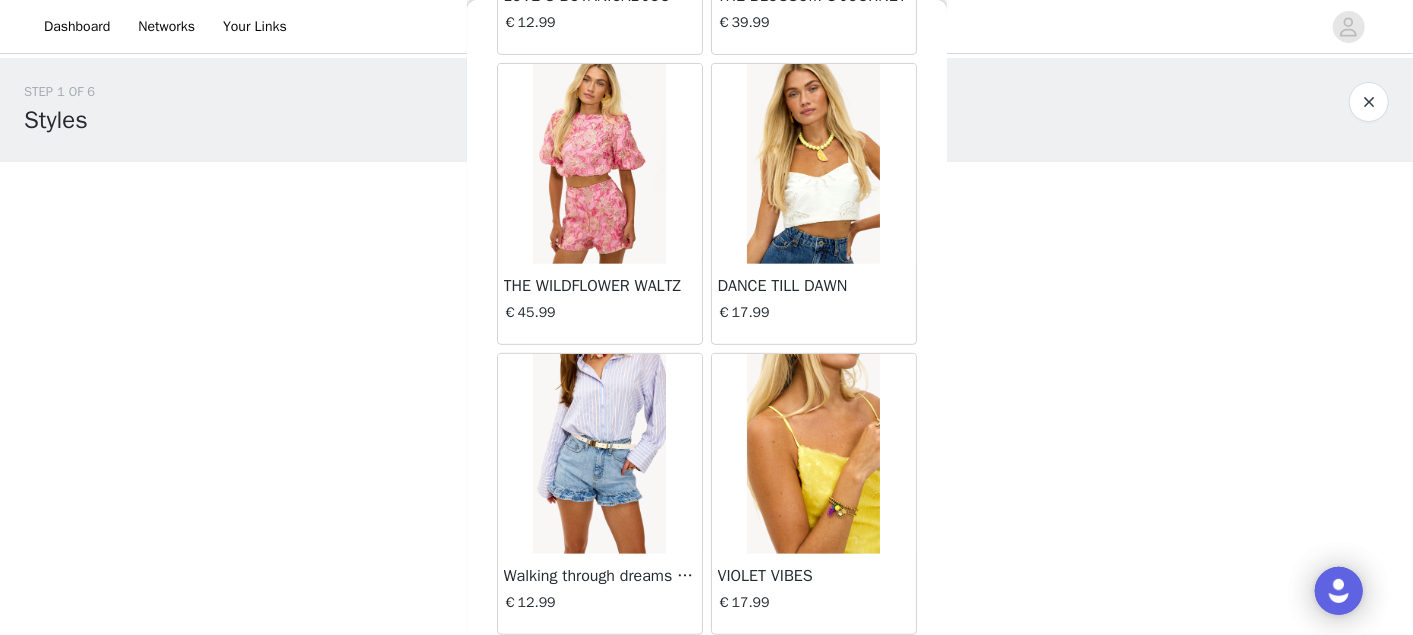 click on "Load More" at bounding box center [707, 669] 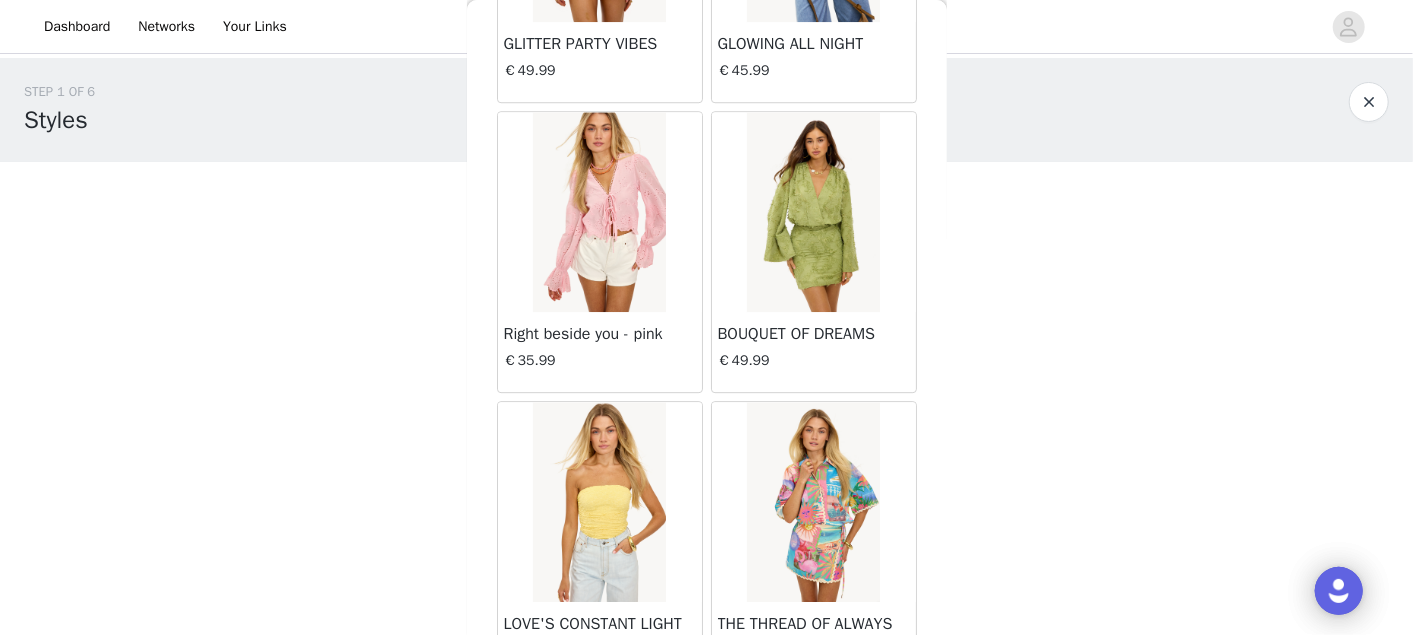 scroll, scrollTop: 37151, scrollLeft: 0, axis: vertical 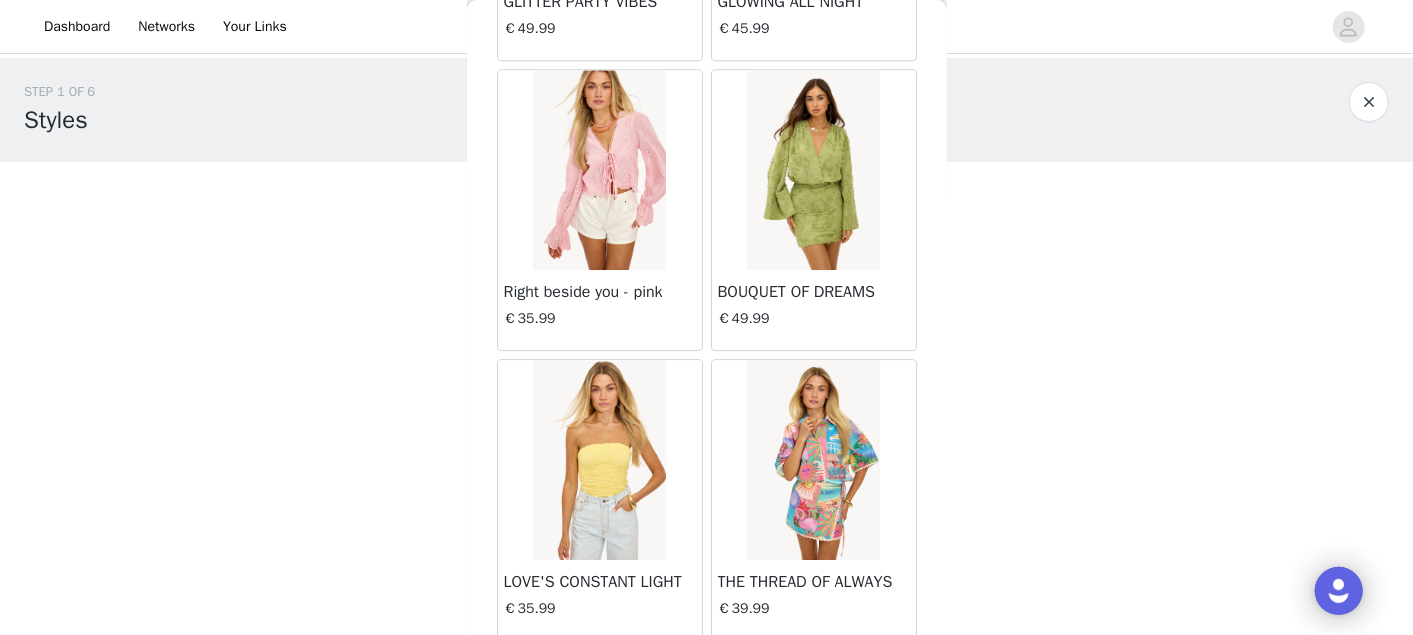 click on "Load More" at bounding box center [707, 675] 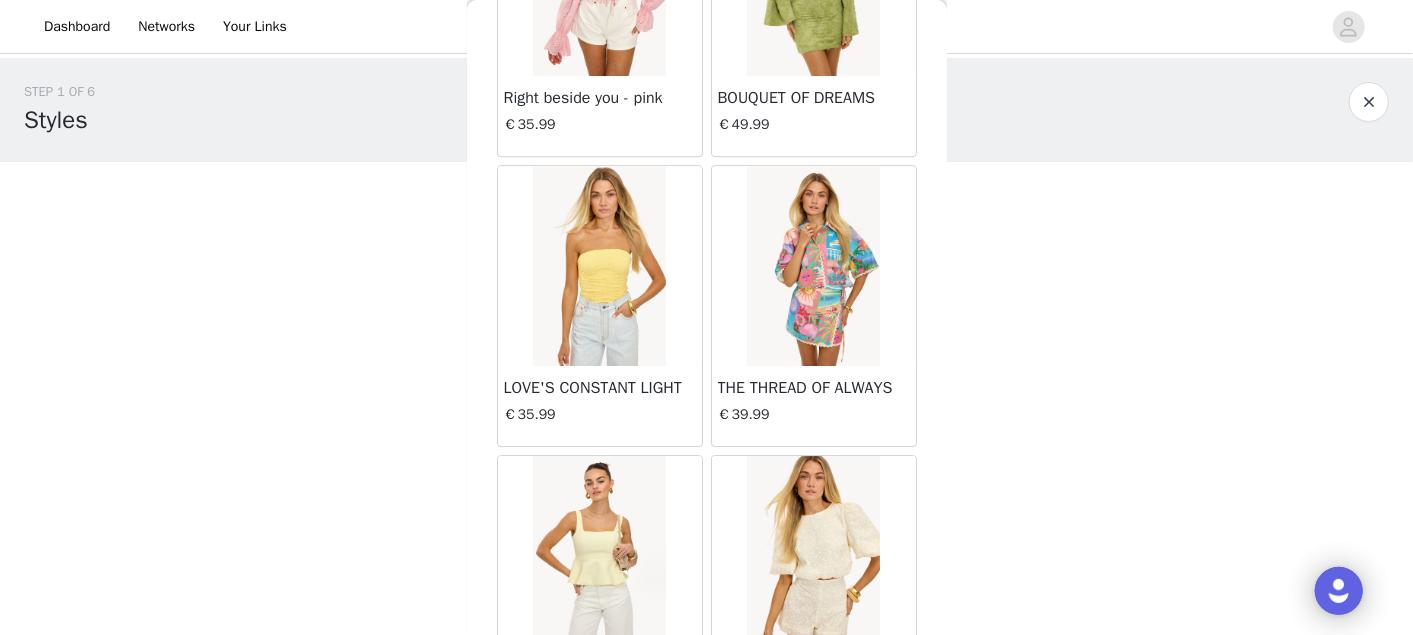 scroll, scrollTop: 37302, scrollLeft: 0, axis: vertical 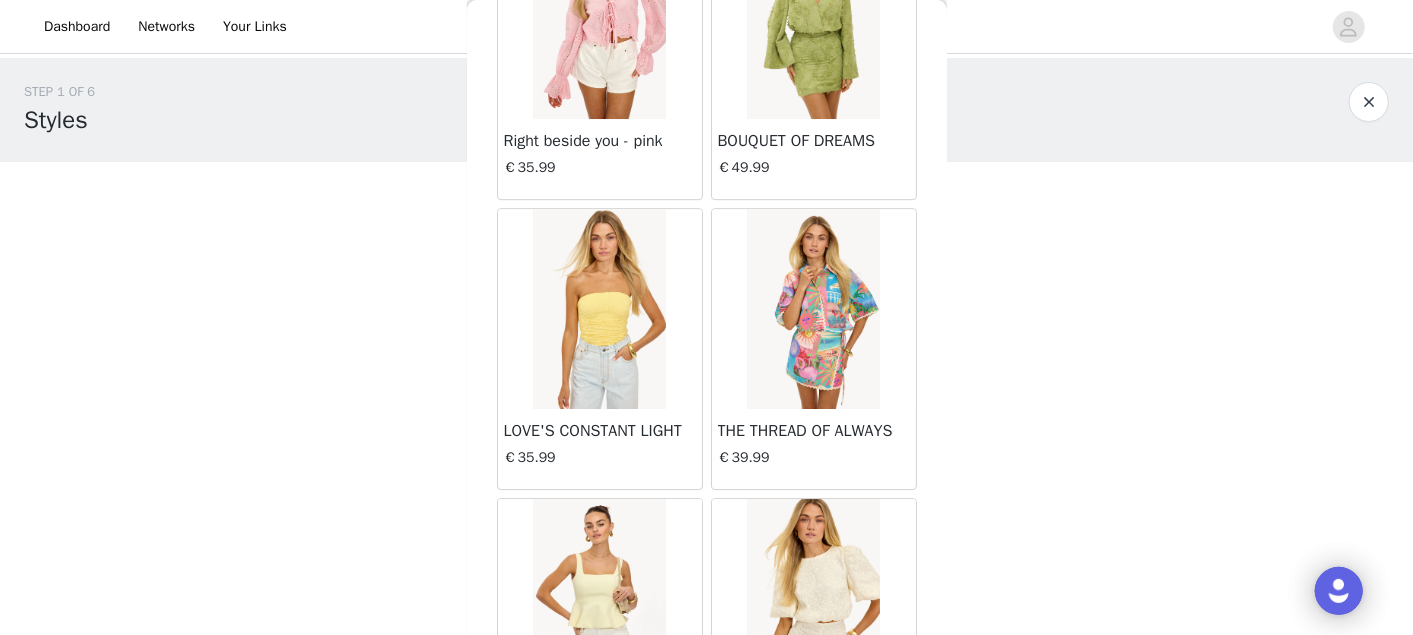 click at bounding box center [813, 309] 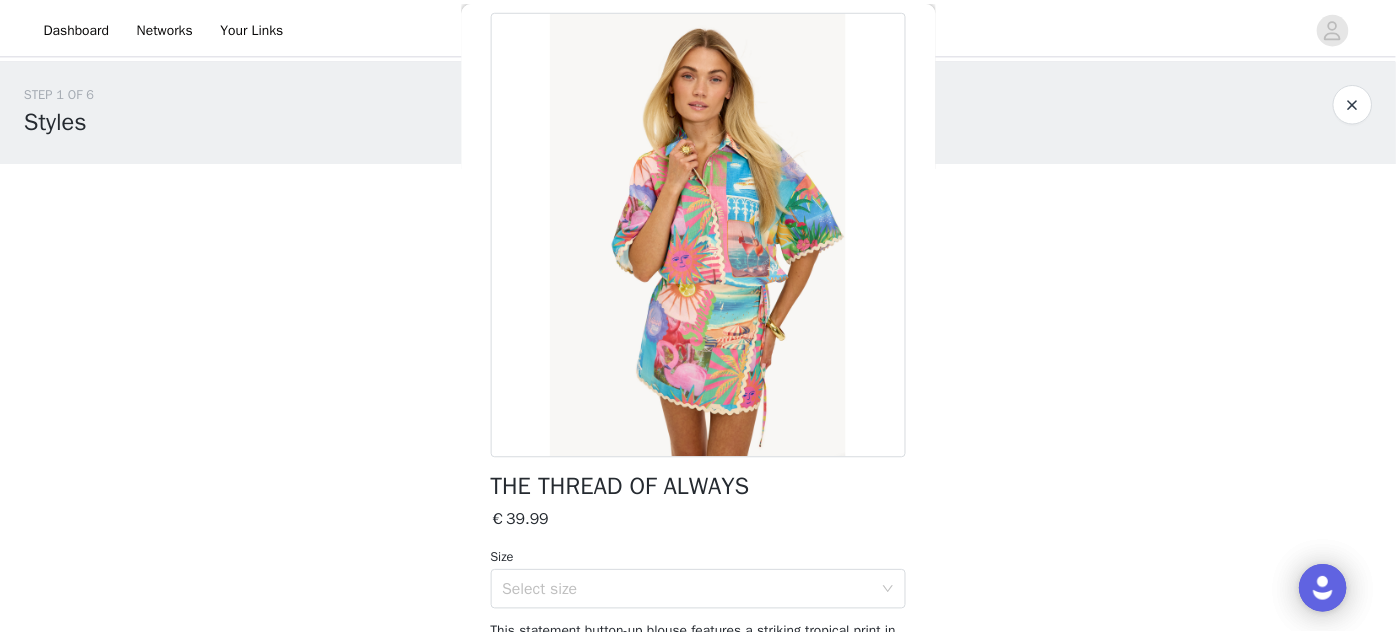 scroll, scrollTop: 166, scrollLeft: 0, axis: vertical 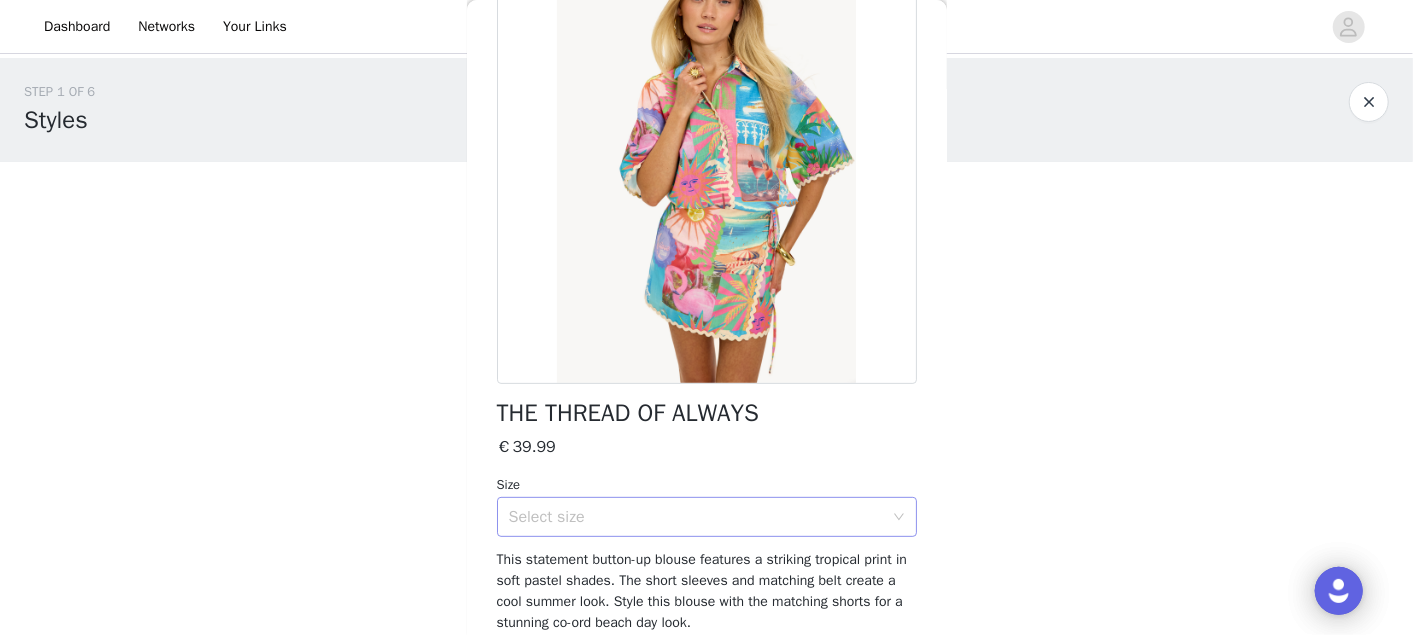 click on "Select size" at bounding box center (696, 517) 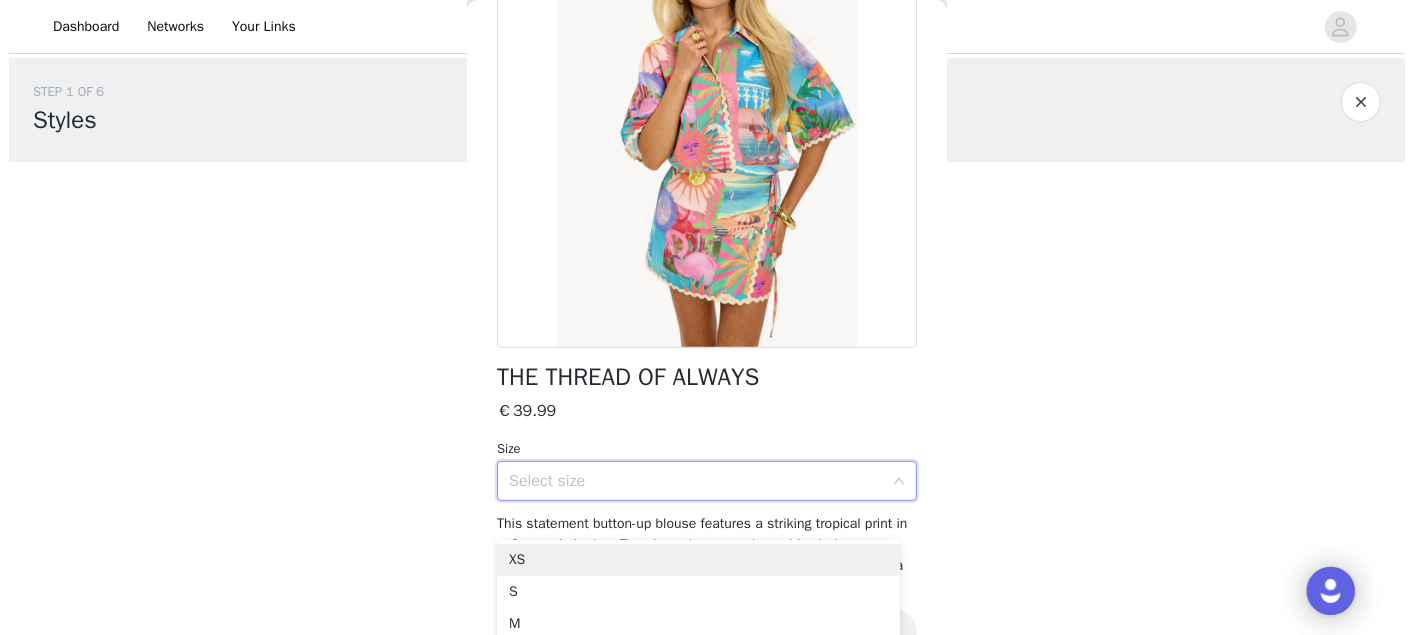 scroll, scrollTop: 246, scrollLeft: 0, axis: vertical 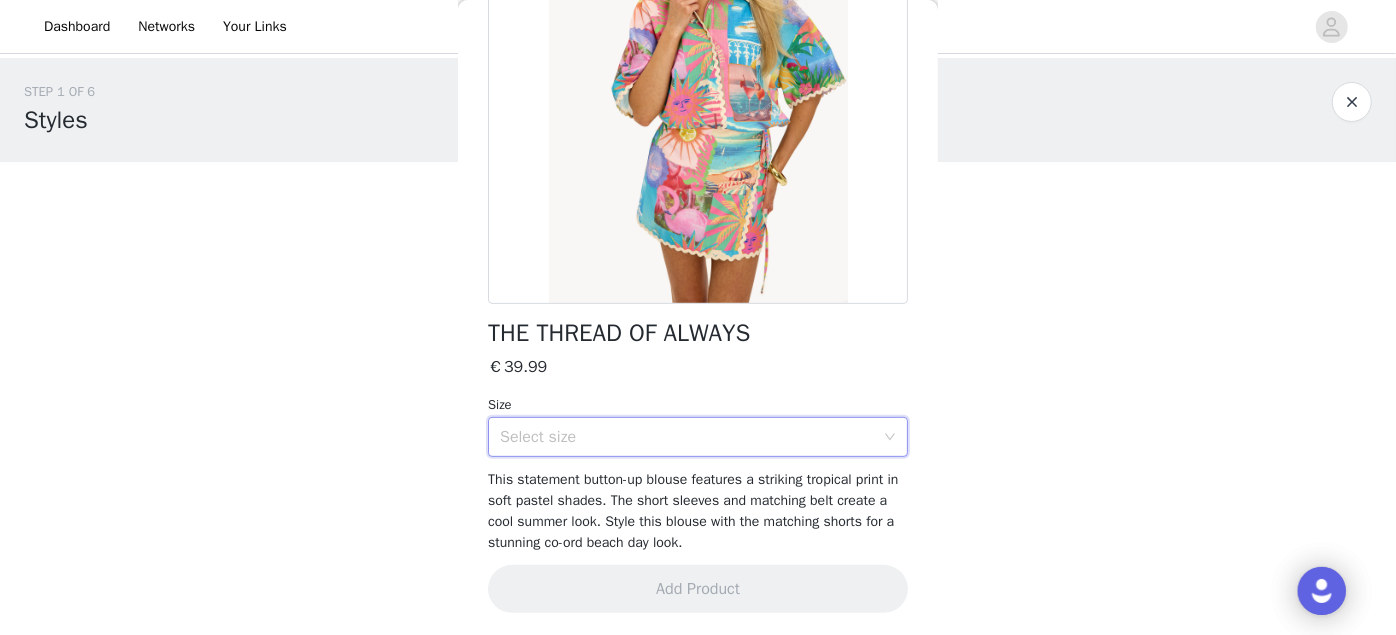click on "€39.99" at bounding box center (698, 367) 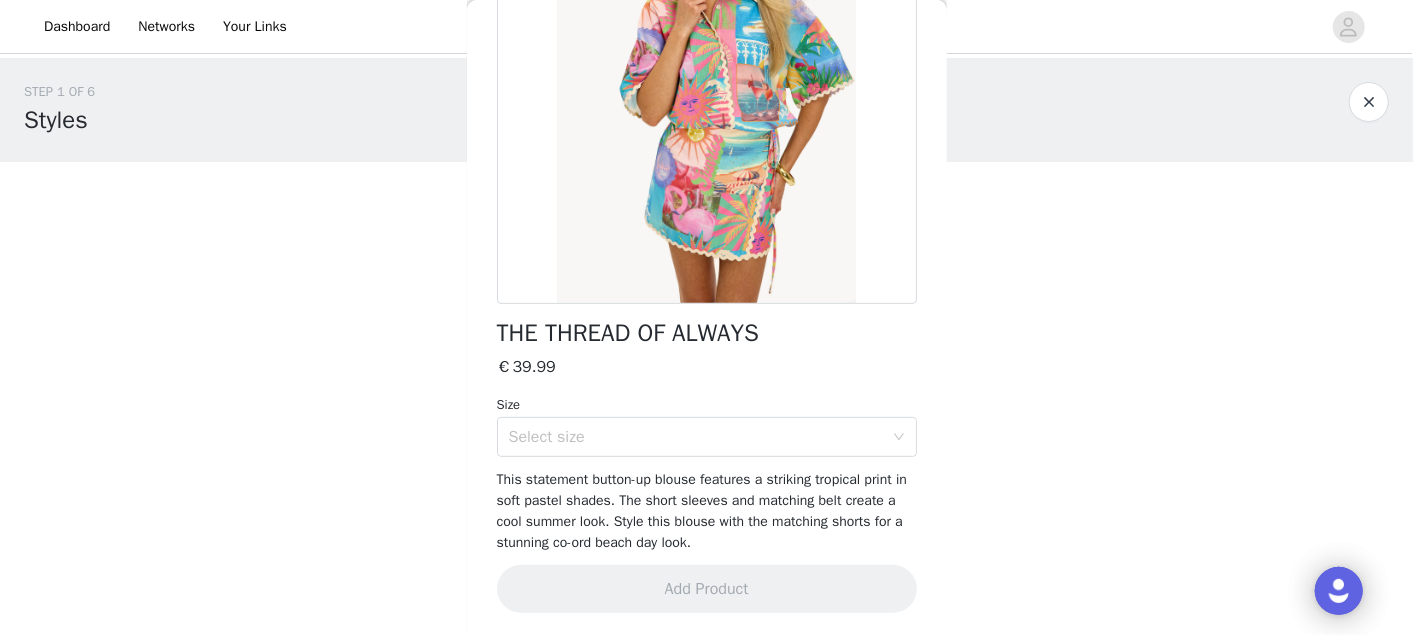 scroll, scrollTop: 0, scrollLeft: 0, axis: both 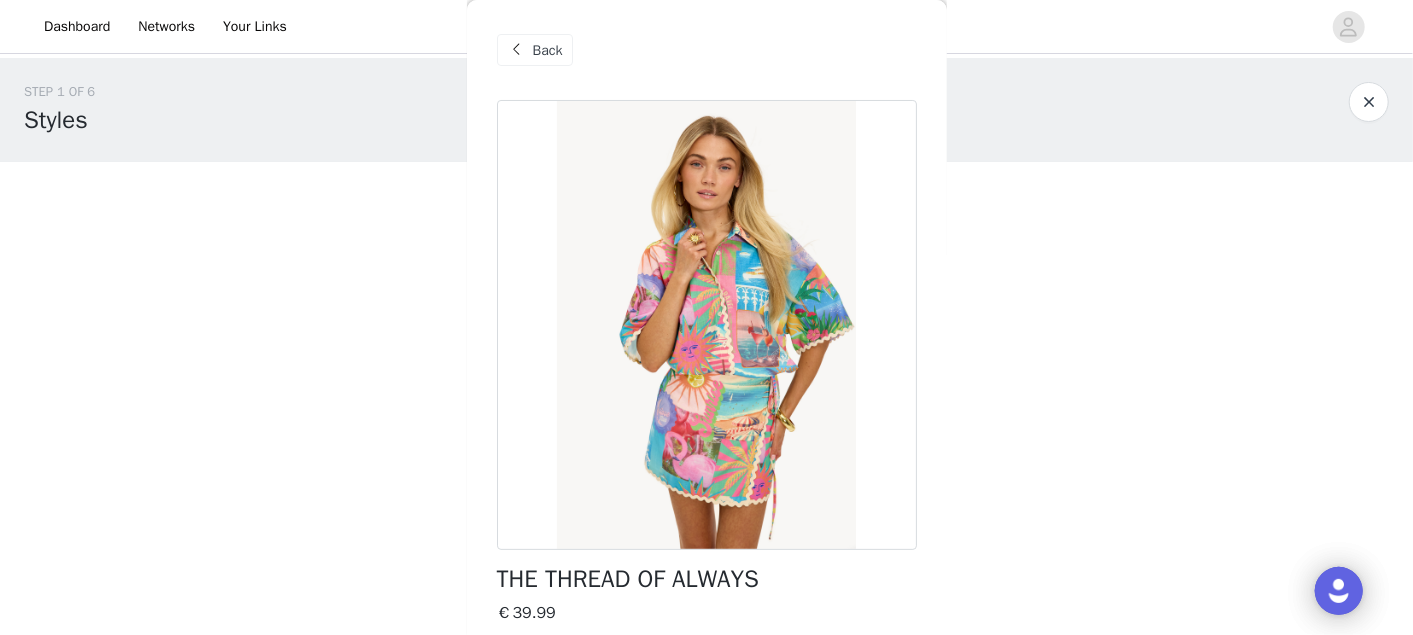 click on "Back" at bounding box center [548, 50] 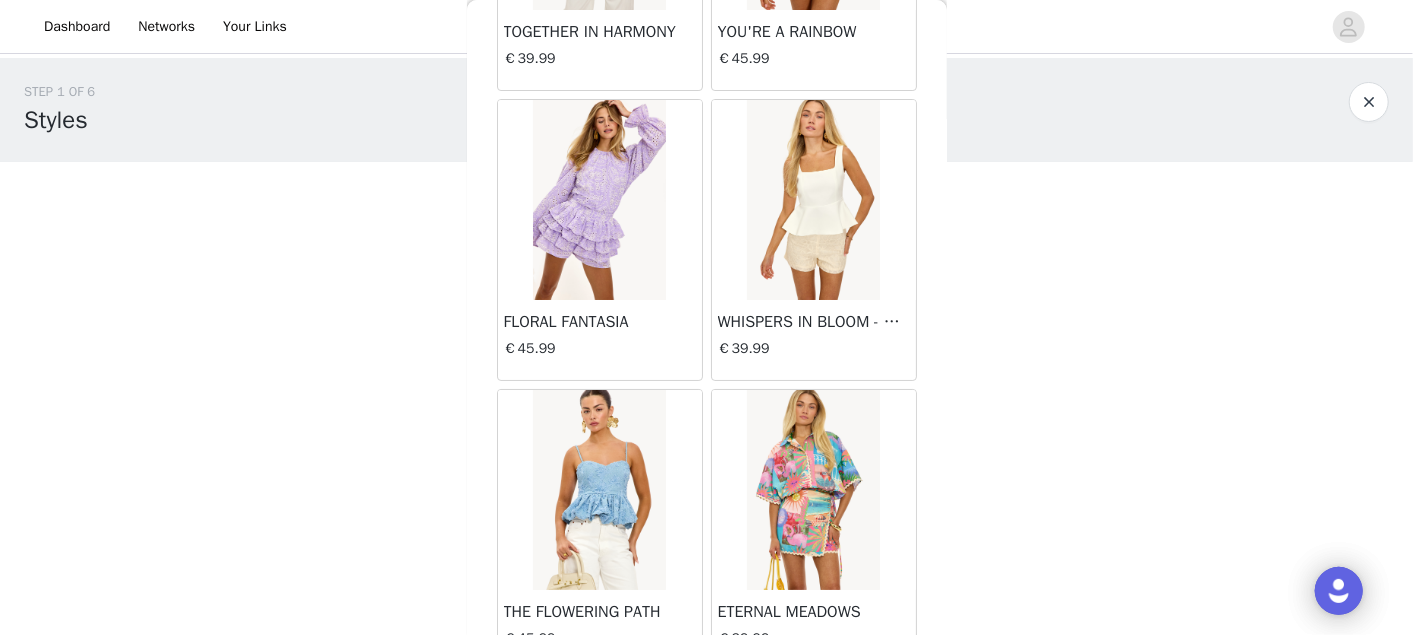 click at bounding box center [813, 490] 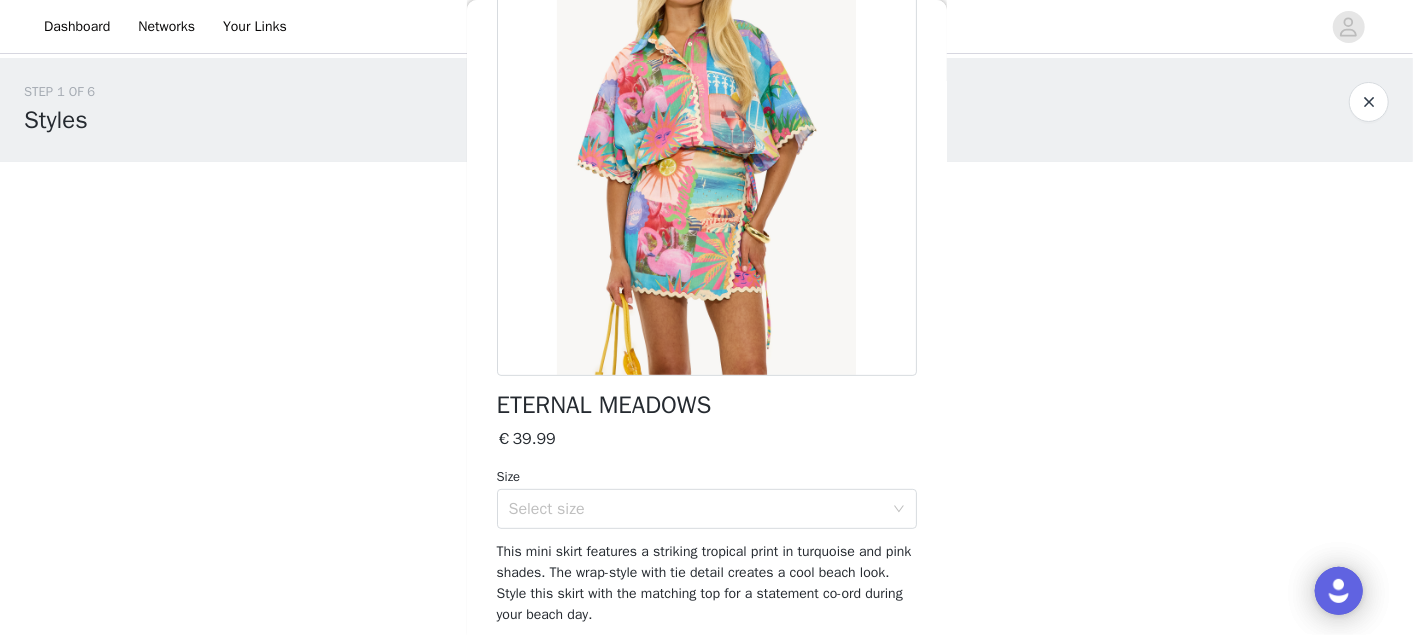 scroll, scrollTop: 246, scrollLeft: 0, axis: vertical 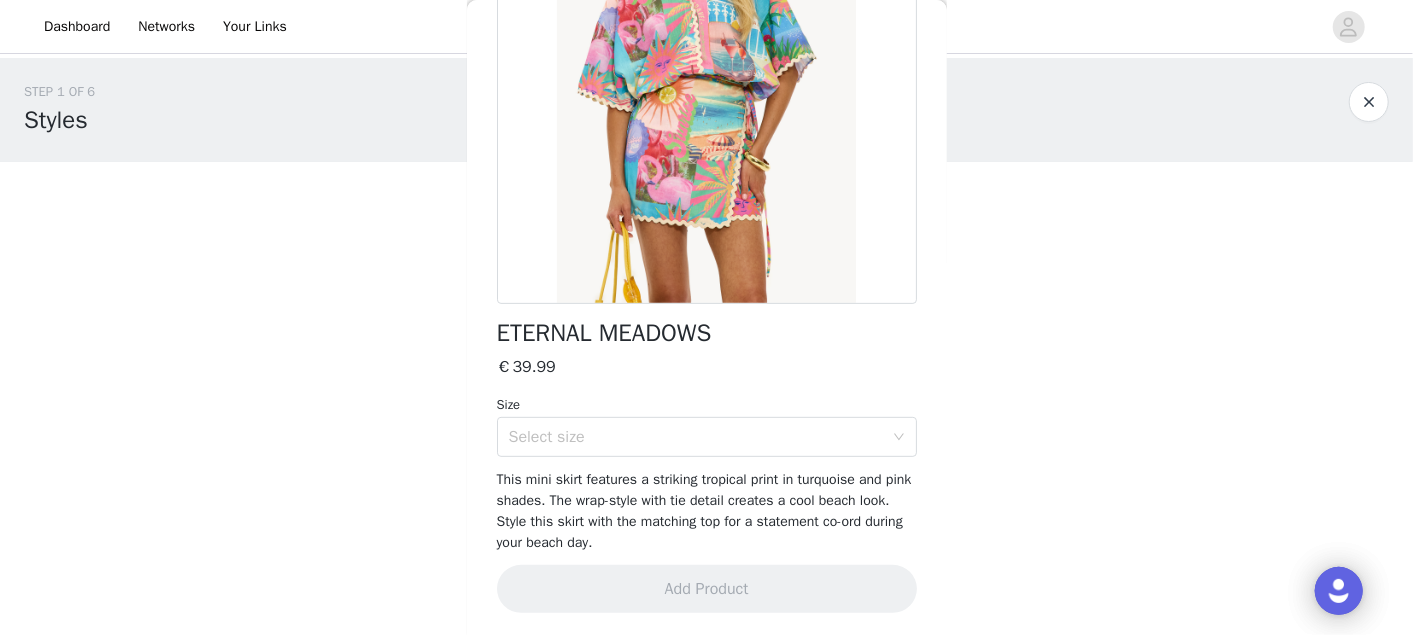 click on "Size   Select size" at bounding box center (707, 426) 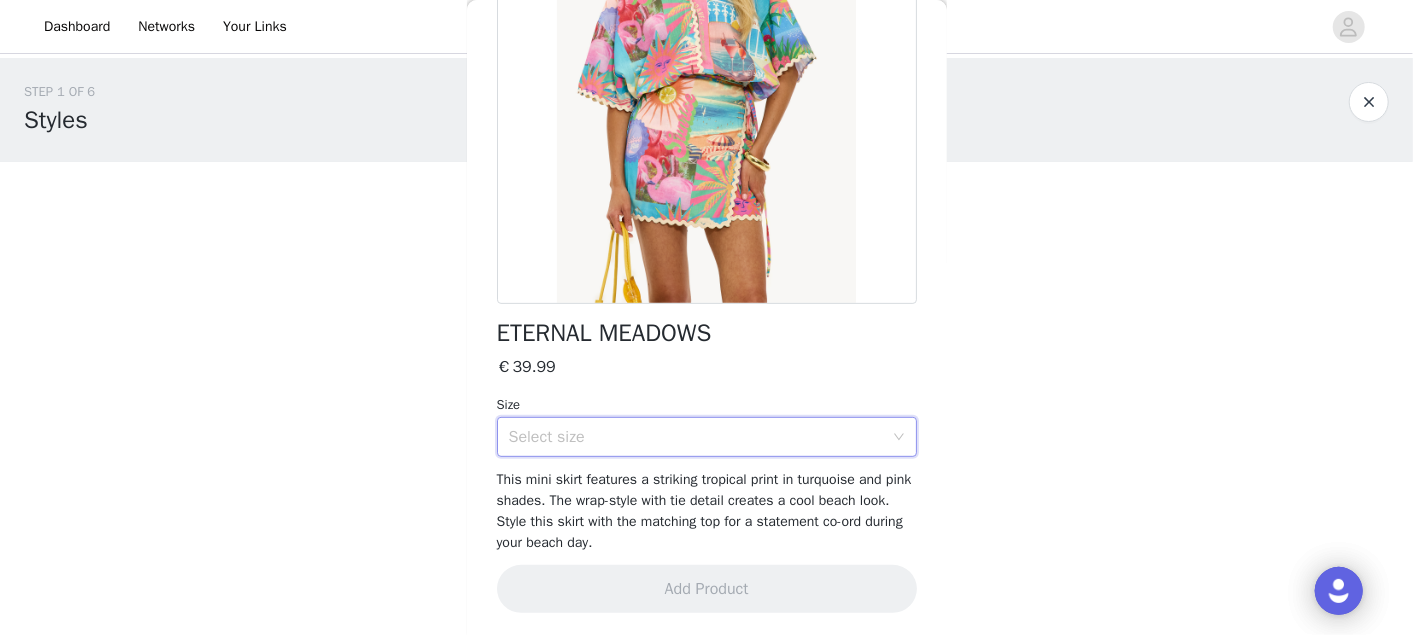 click on "Select size" at bounding box center [707, 437] 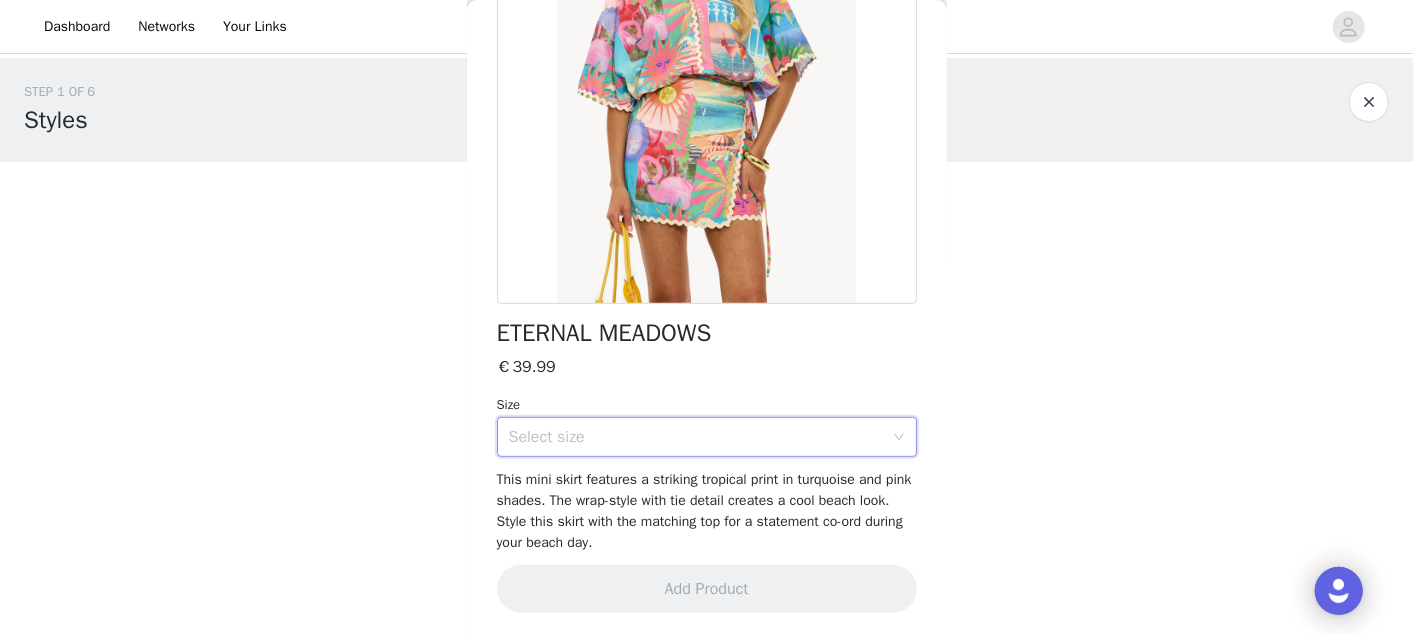 click on "€39.99" at bounding box center (707, 367) 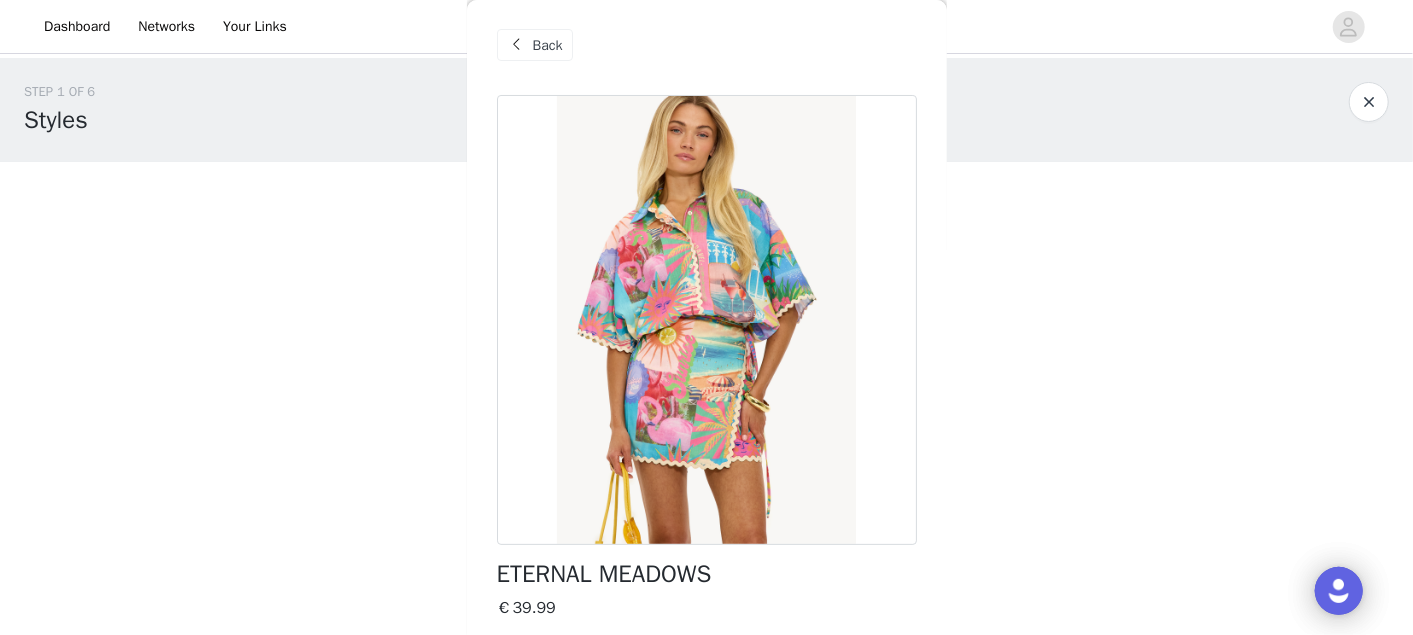 scroll, scrollTop: 0, scrollLeft: 0, axis: both 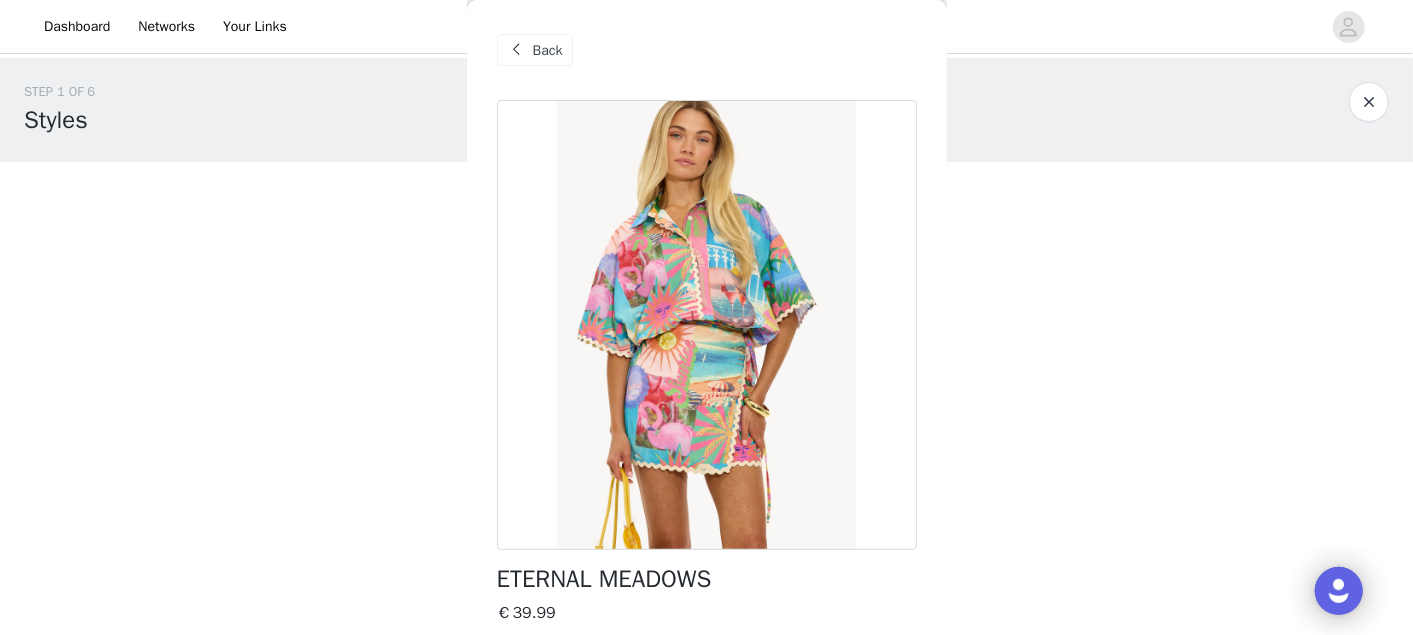 click on "Back" at bounding box center [548, 50] 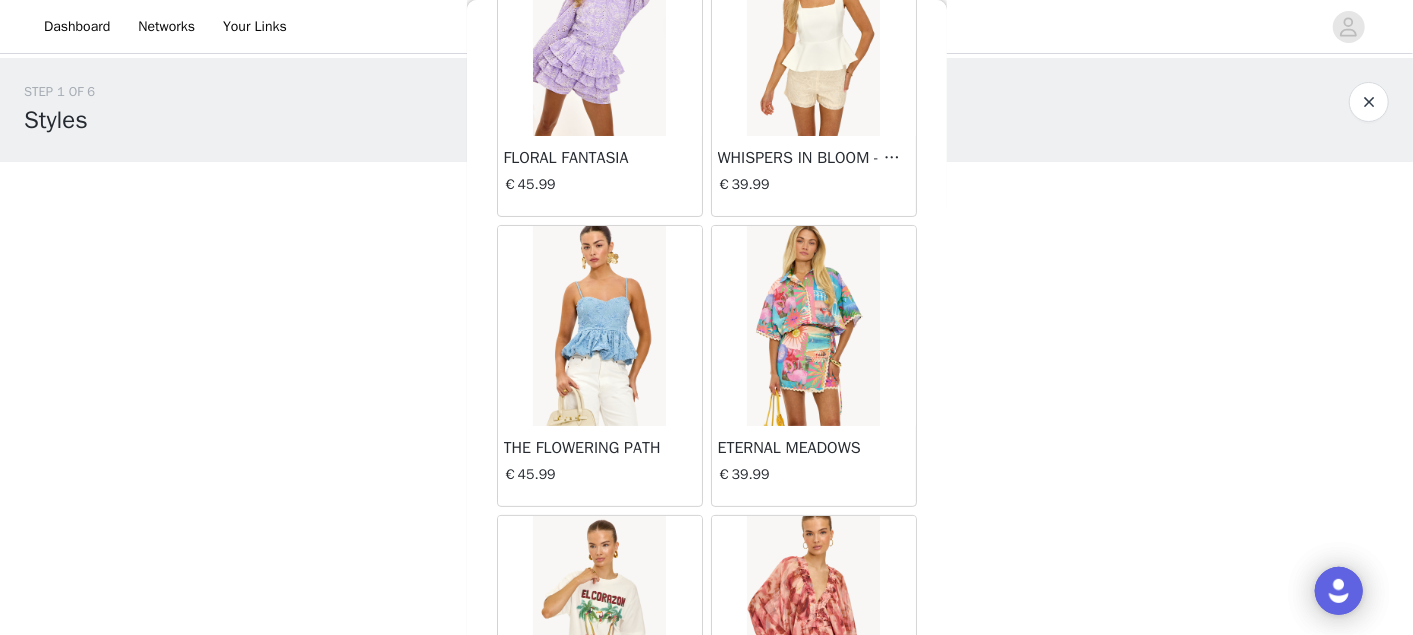 scroll, scrollTop: 38113, scrollLeft: 0, axis: vertical 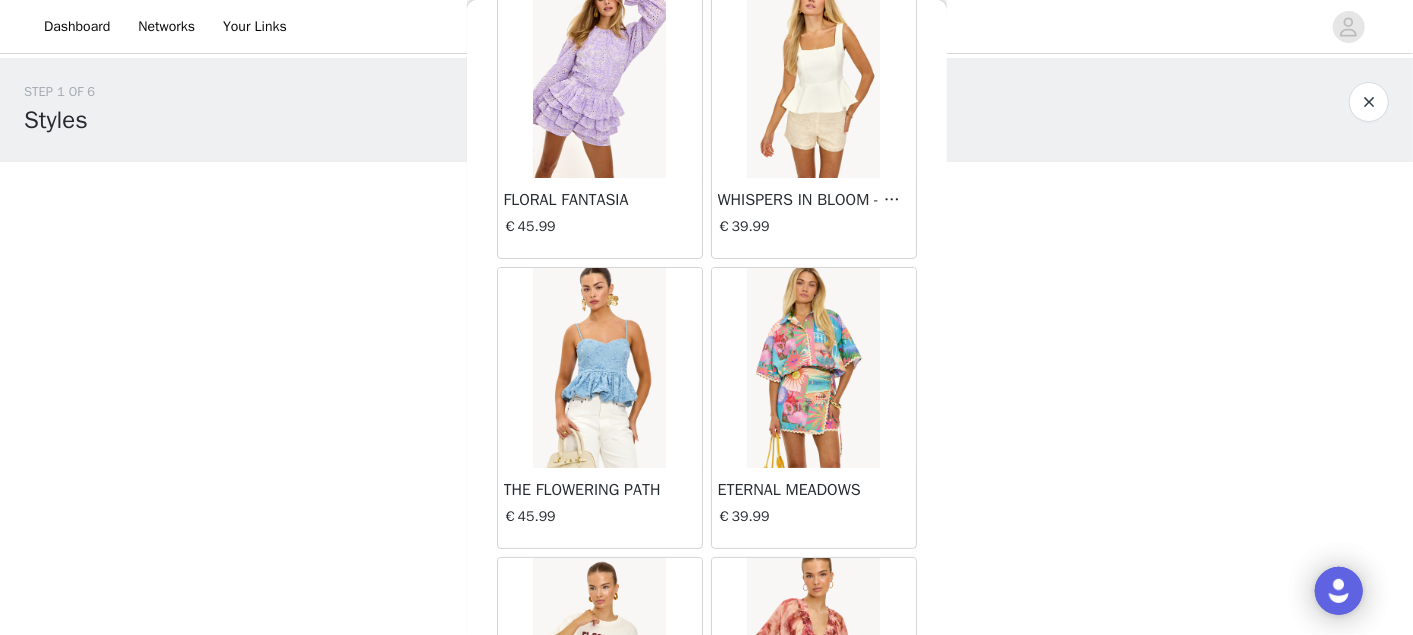 click at bounding box center [599, 368] 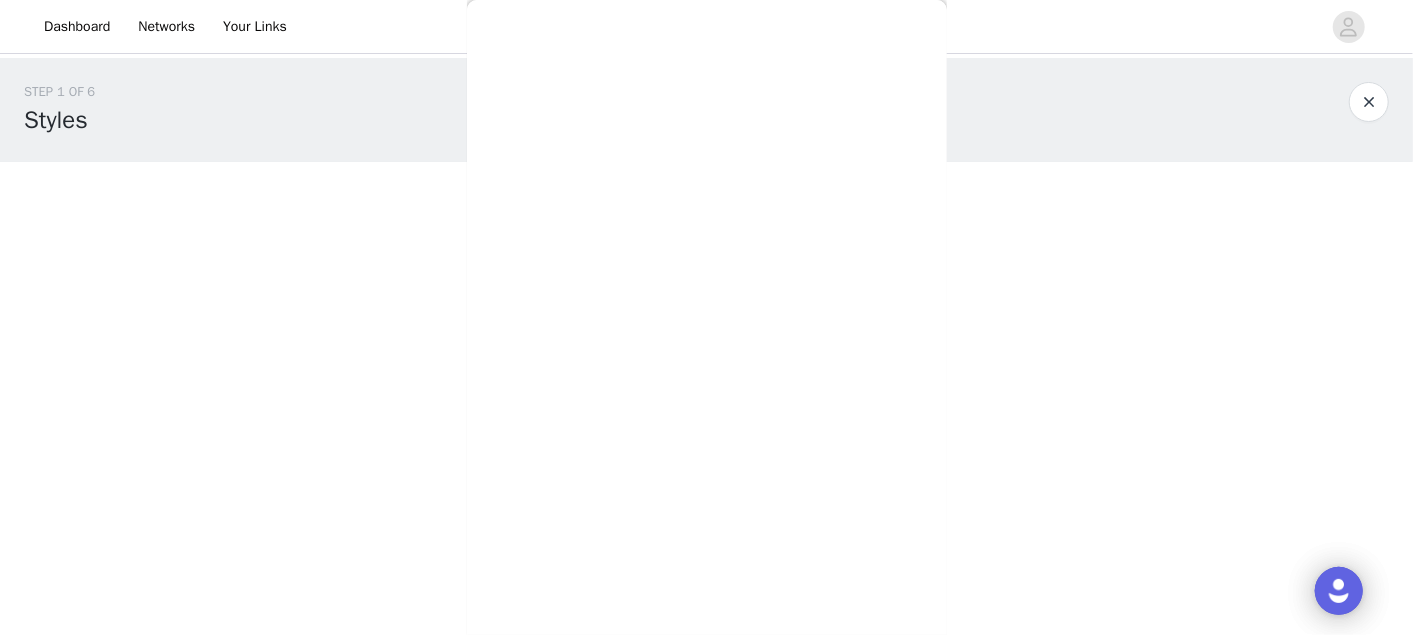 scroll, scrollTop: 0, scrollLeft: 0, axis: both 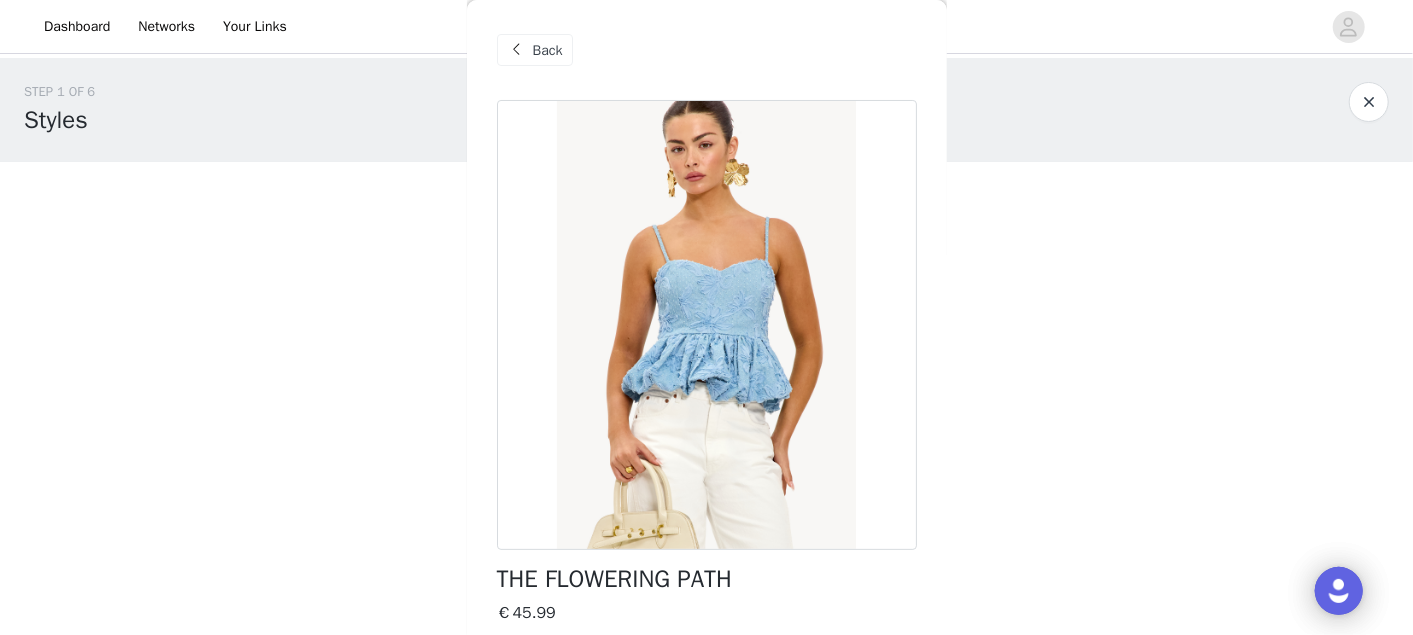 click on "Back" at bounding box center [535, 50] 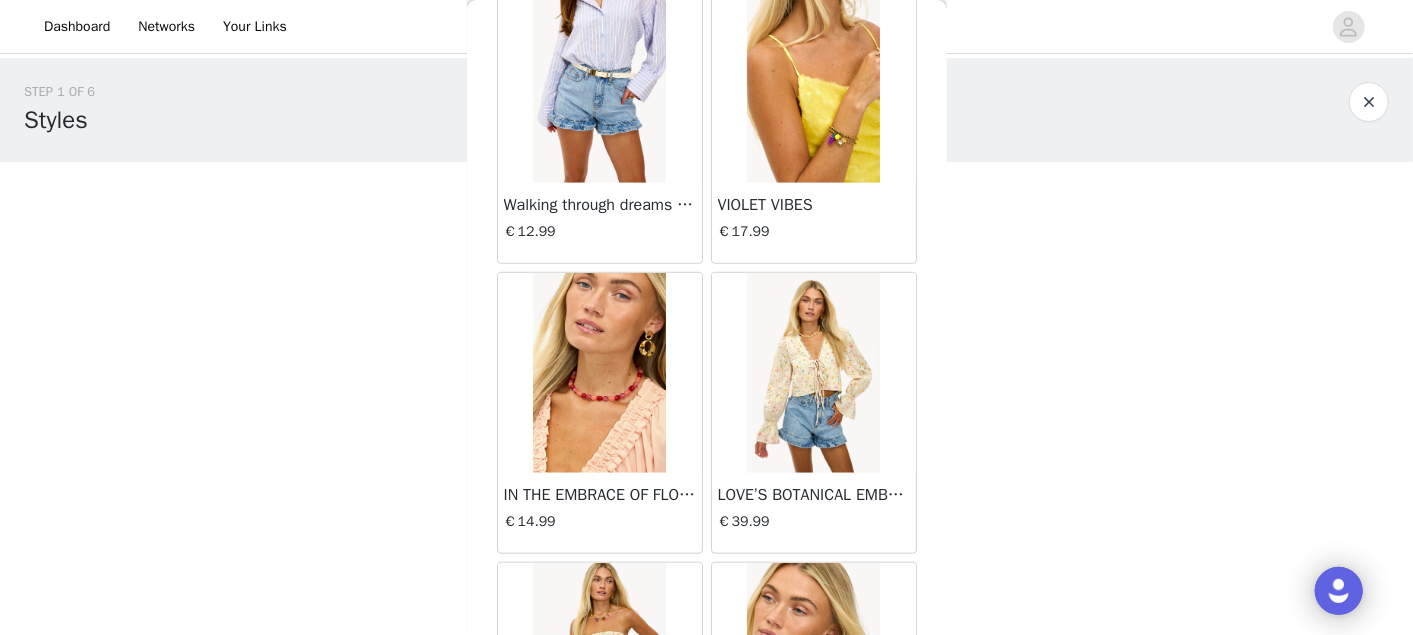 scroll, scrollTop: 34635, scrollLeft: 0, axis: vertical 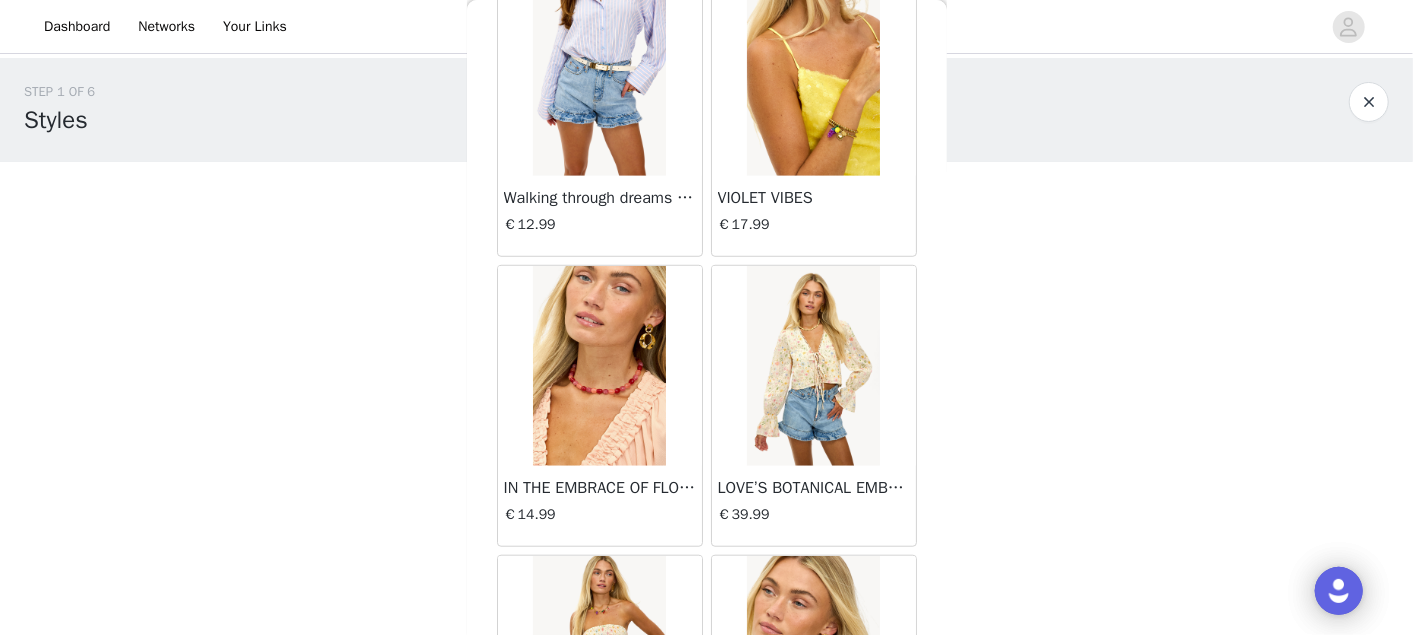click at bounding box center (599, 656) 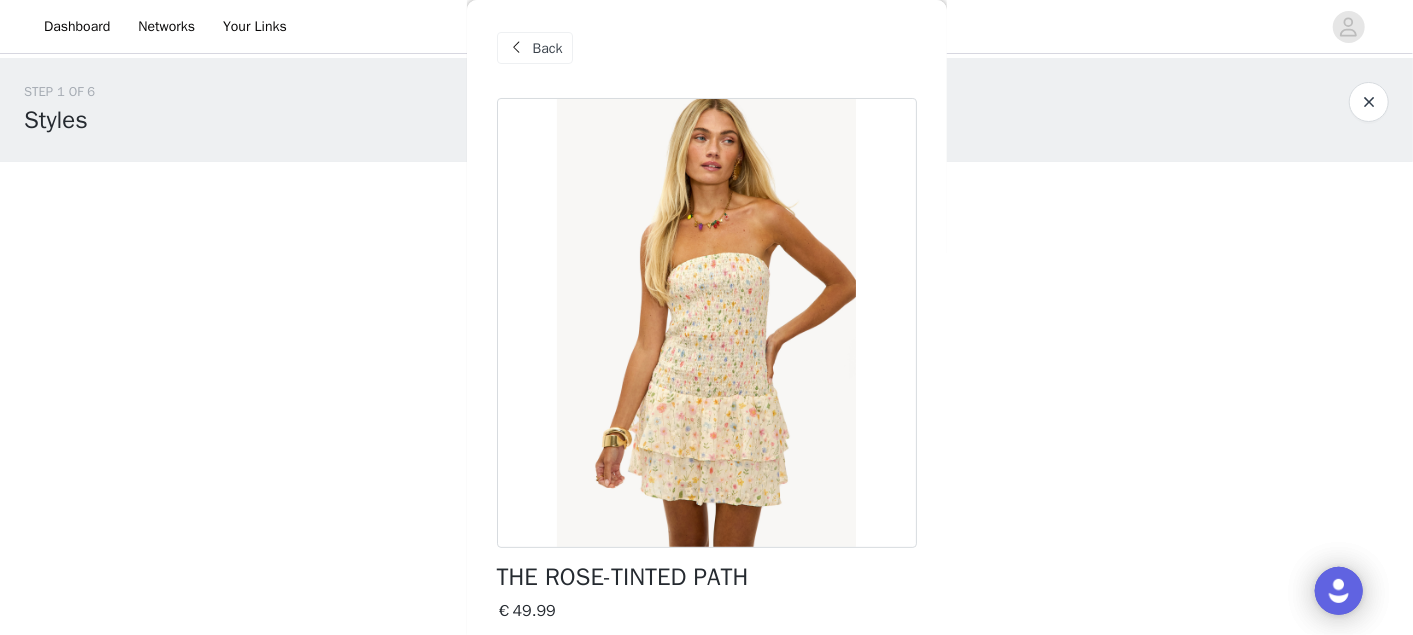 scroll, scrollTop: 0, scrollLeft: 0, axis: both 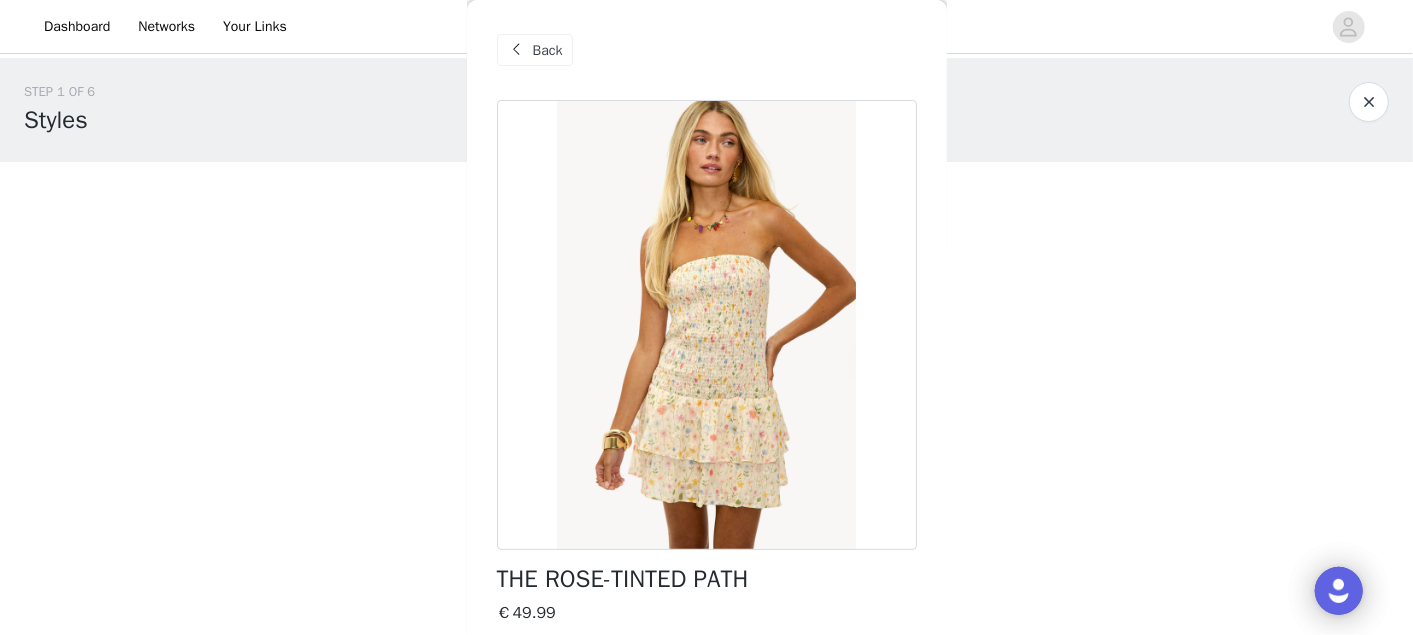 click on "Back" at bounding box center [535, 50] 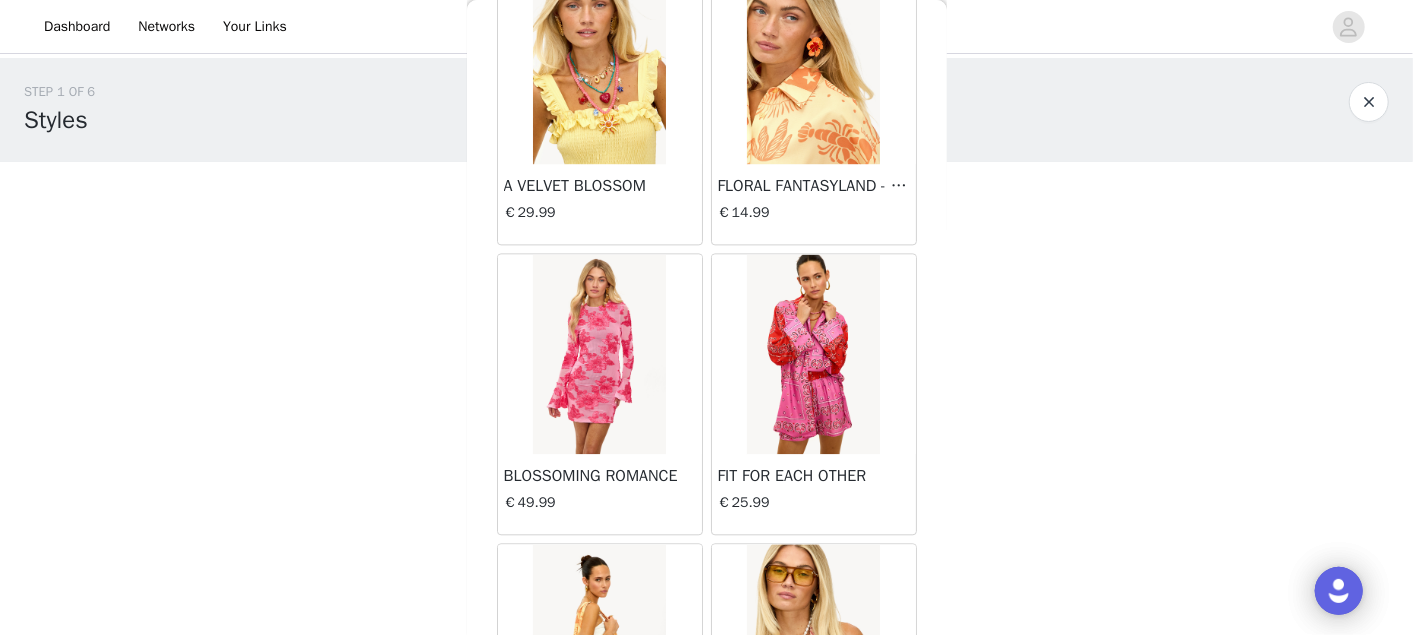 scroll, scrollTop: 32013, scrollLeft: 0, axis: vertical 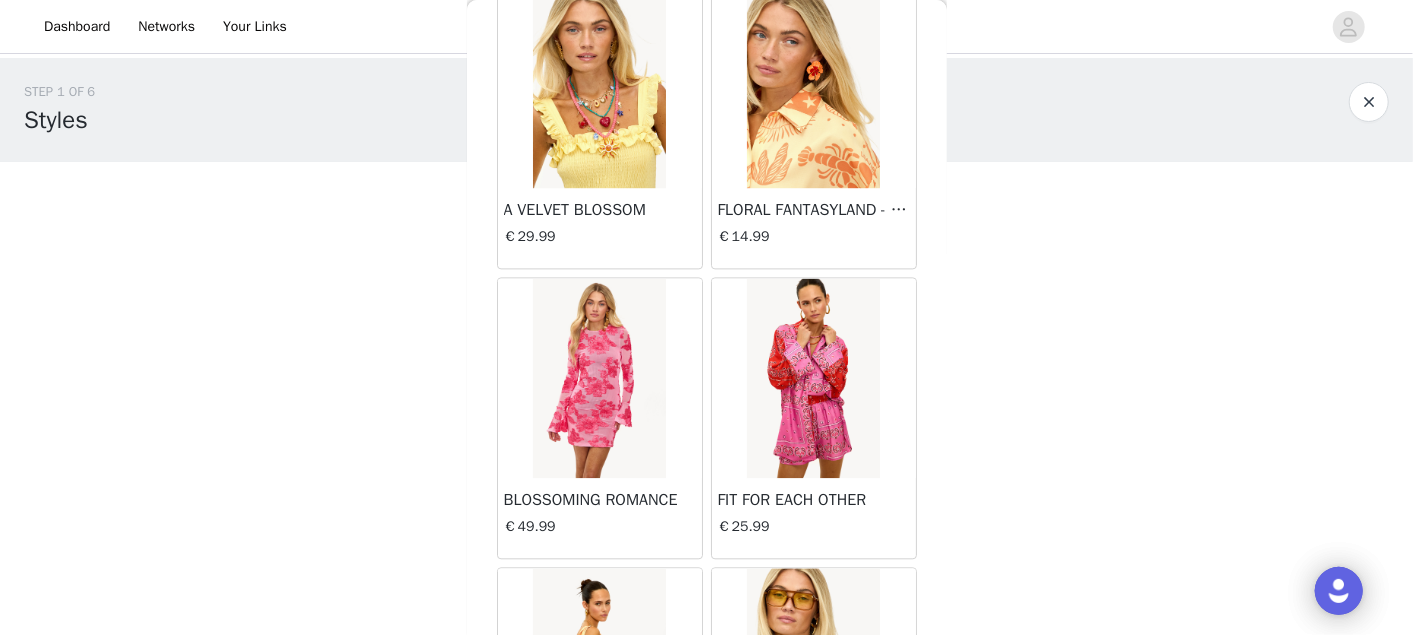 click at bounding box center (813, 378) 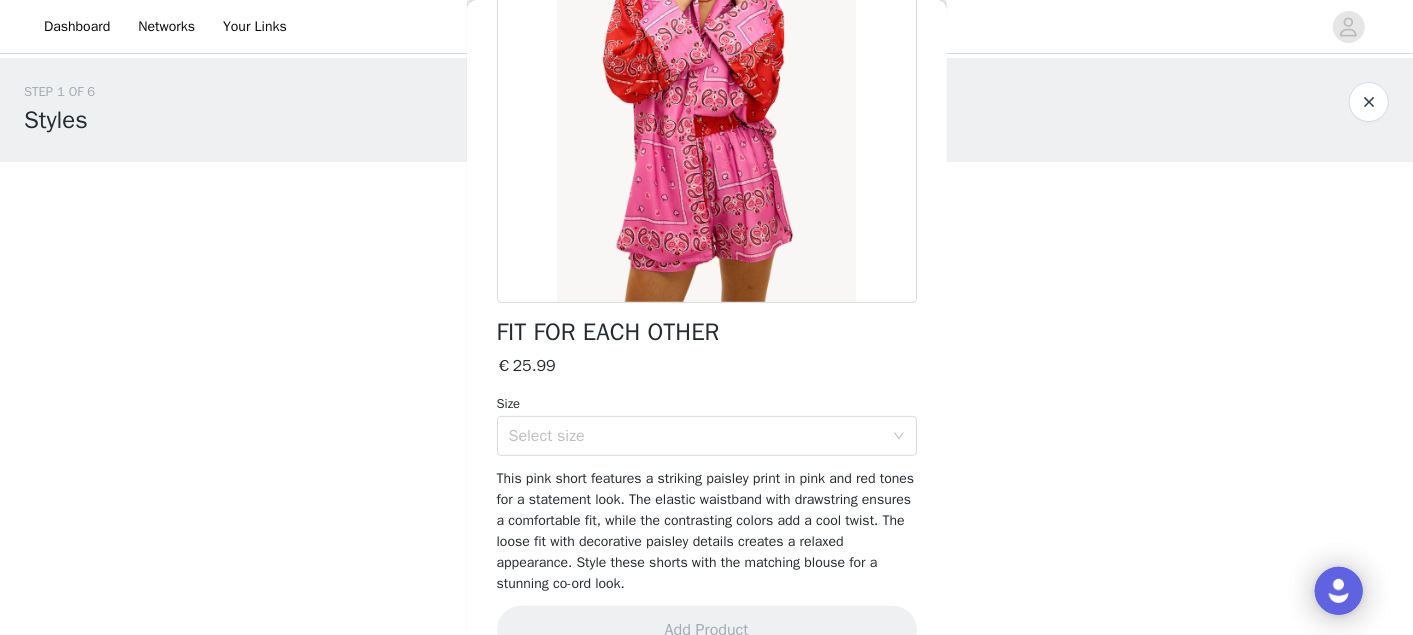 scroll, scrollTop: 288, scrollLeft: 0, axis: vertical 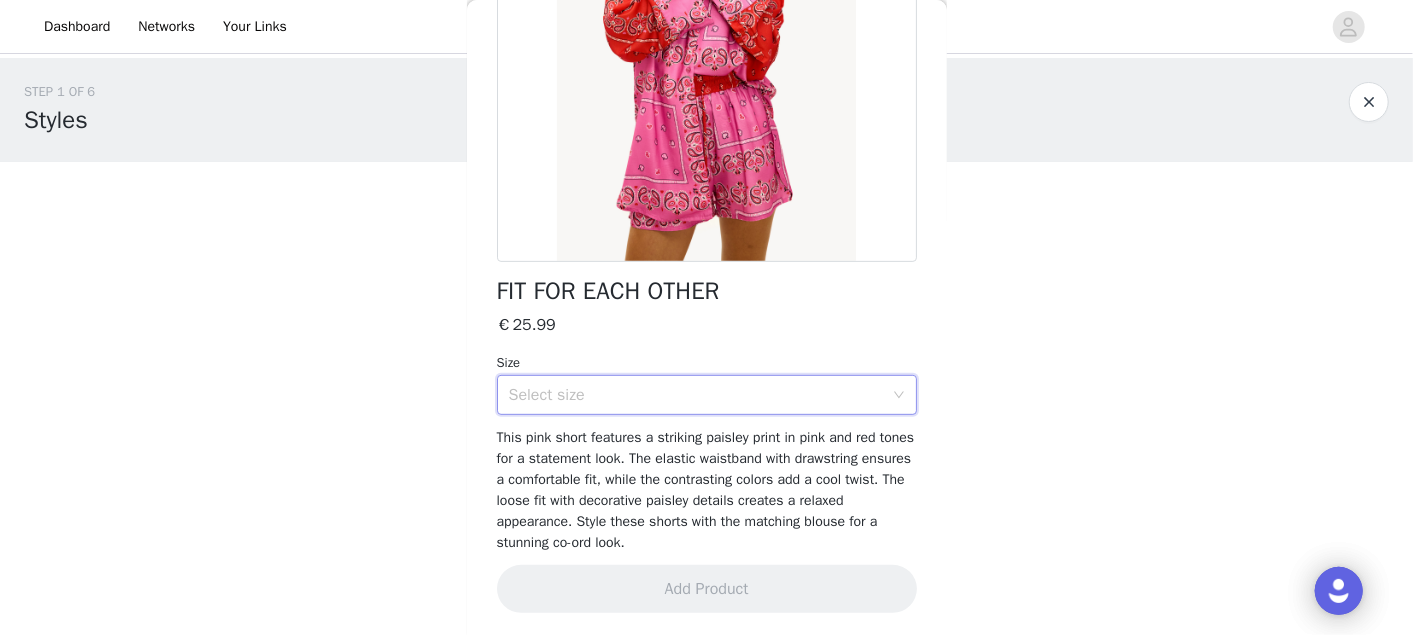 click on "Select size" at bounding box center [700, 395] 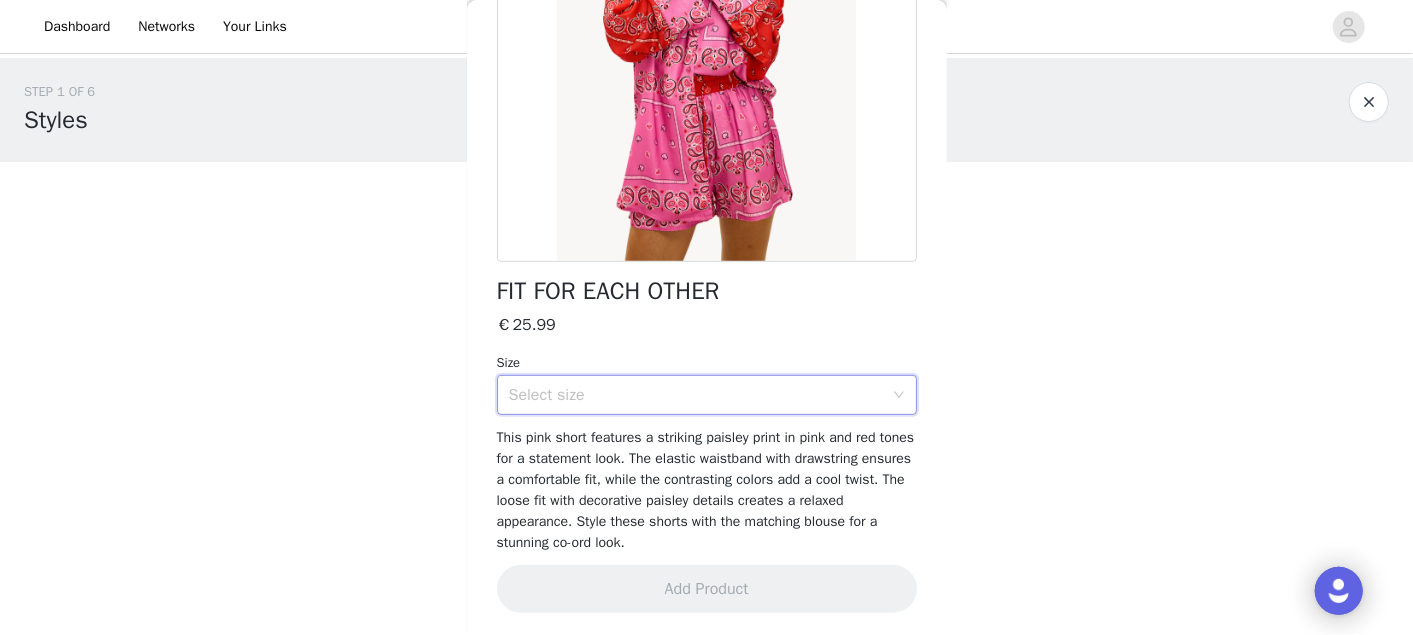 click on "FIT FOR EACH OTHER" at bounding box center (608, 291) 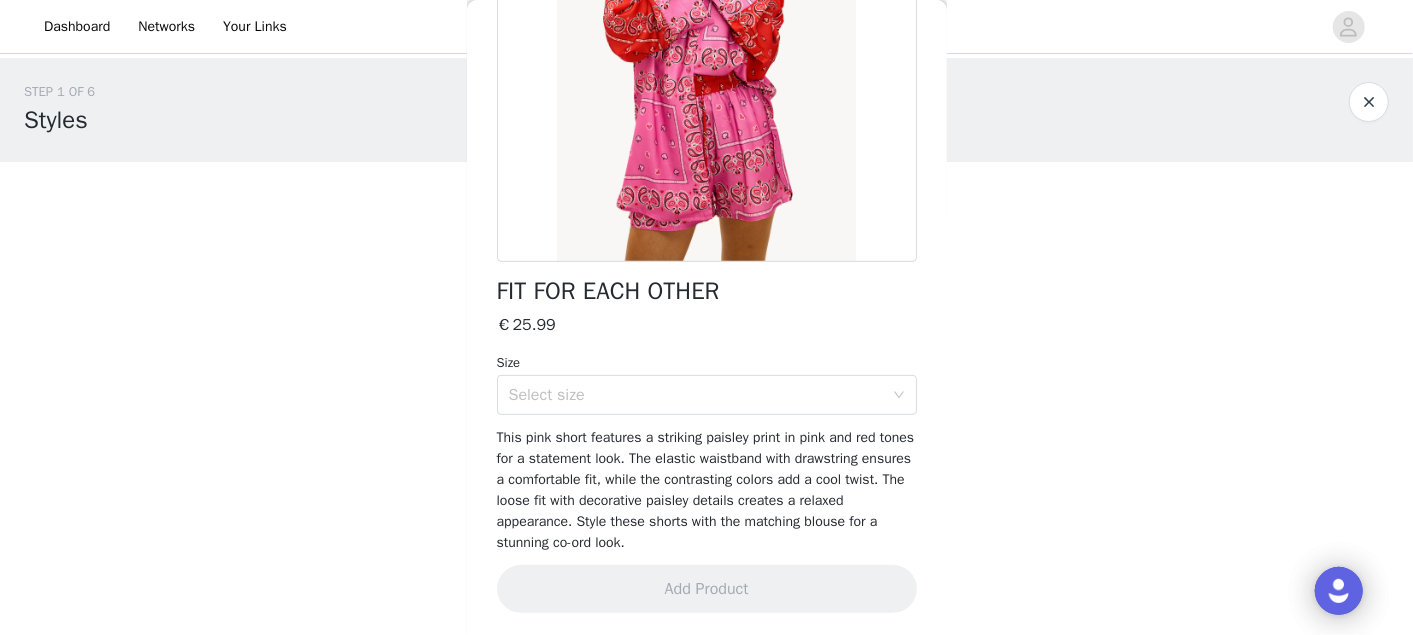 scroll, scrollTop: 0, scrollLeft: 0, axis: both 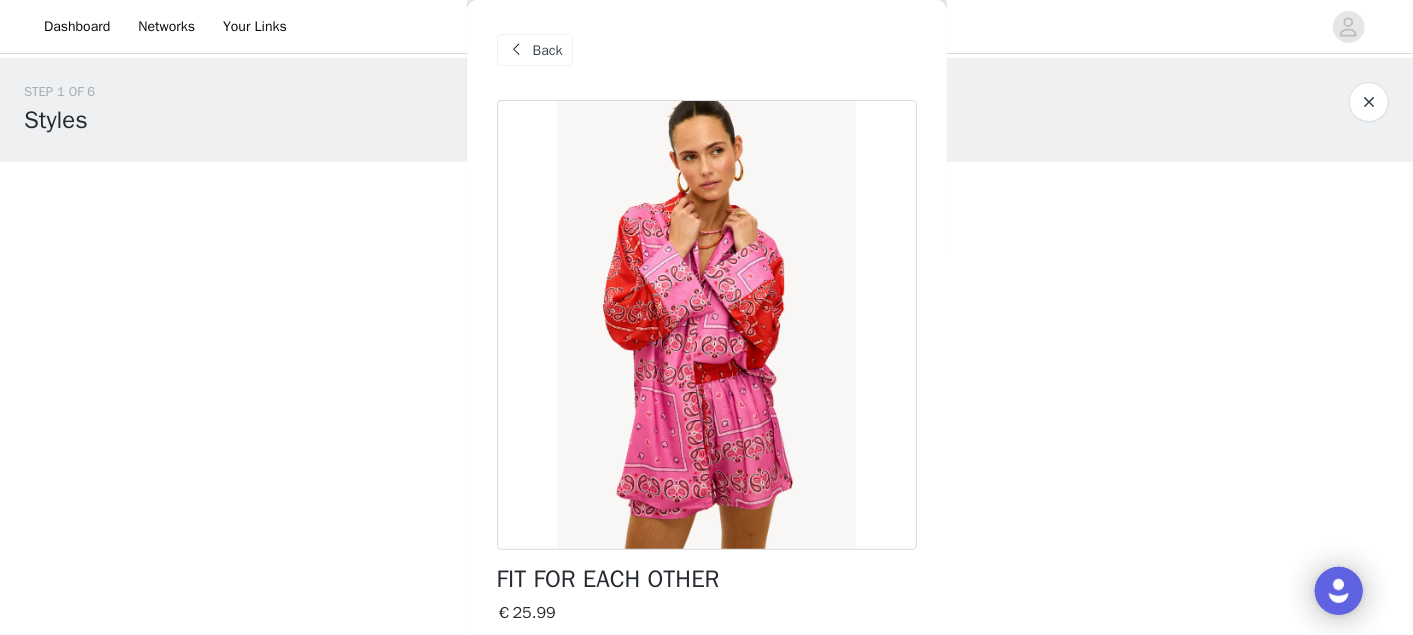 click on "Back" at bounding box center (548, 50) 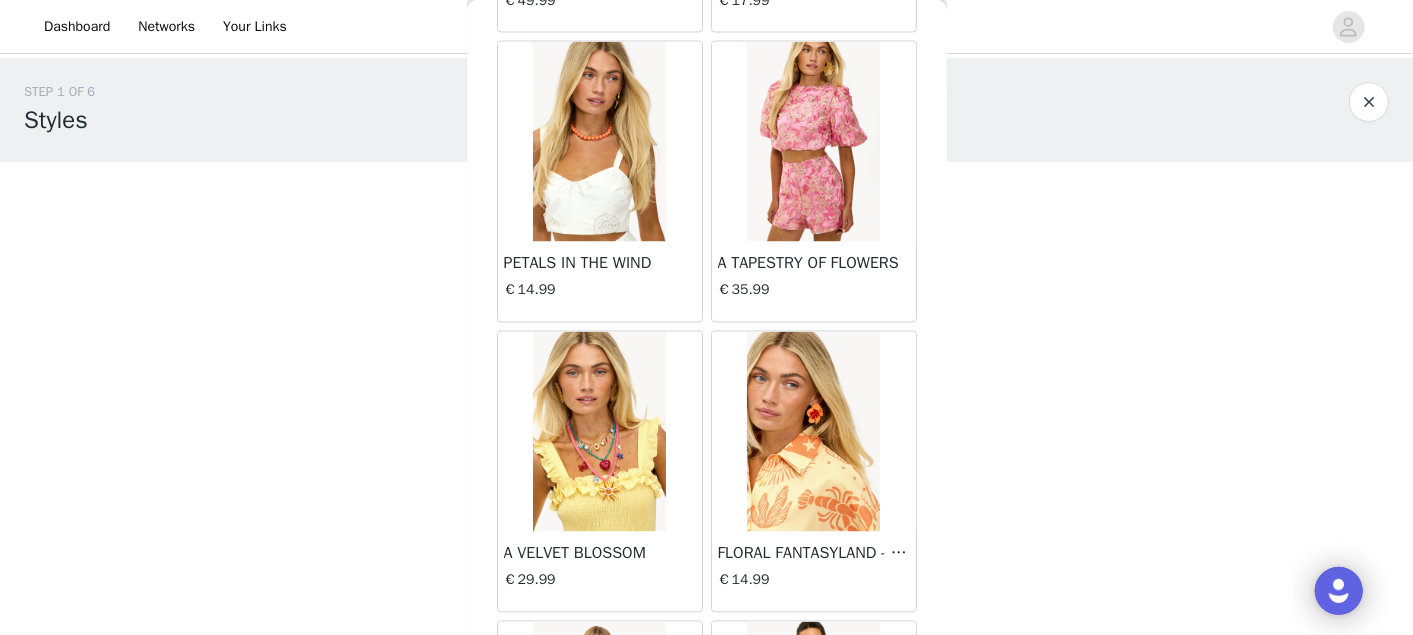 scroll, scrollTop: 31668, scrollLeft: 0, axis: vertical 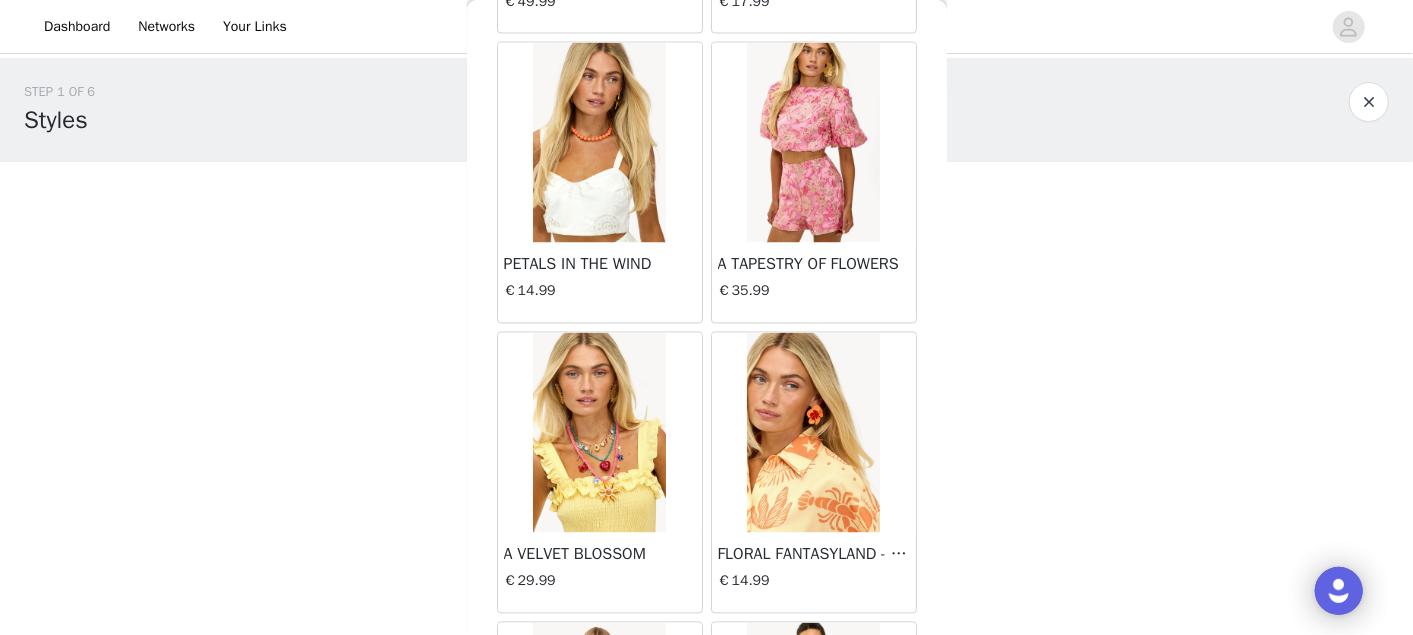 click at bounding box center [599, 433] 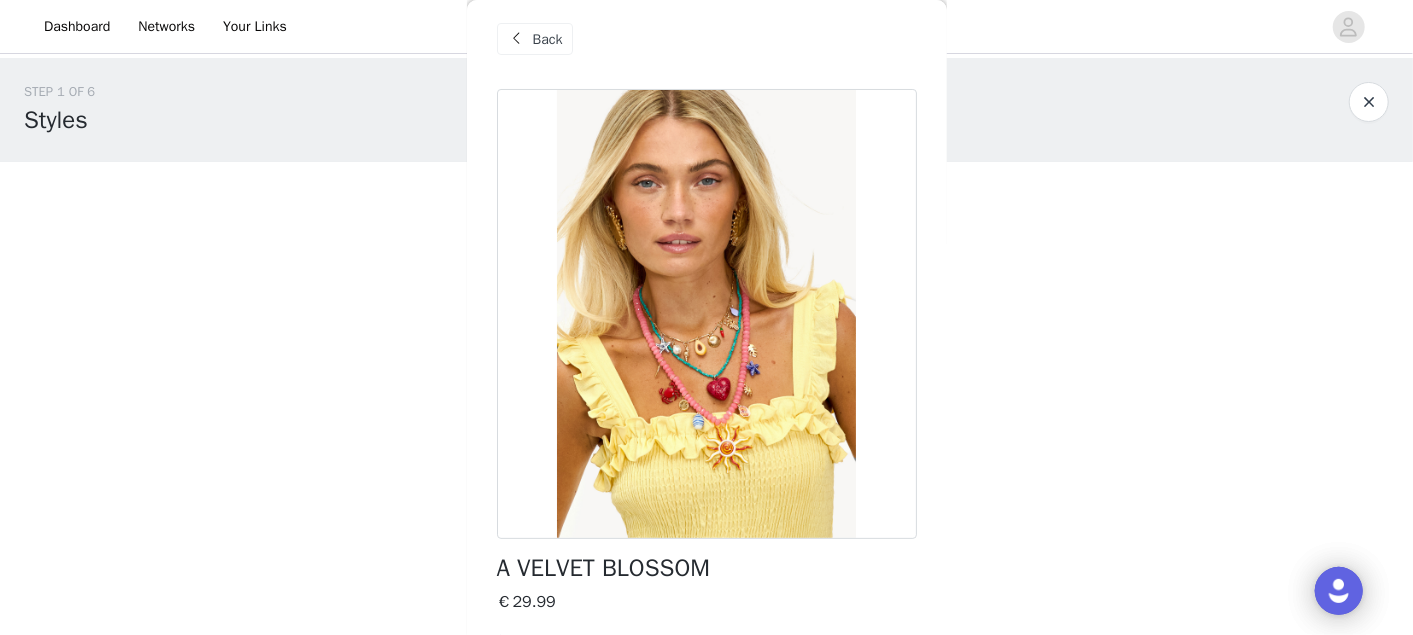 scroll, scrollTop: 0, scrollLeft: 0, axis: both 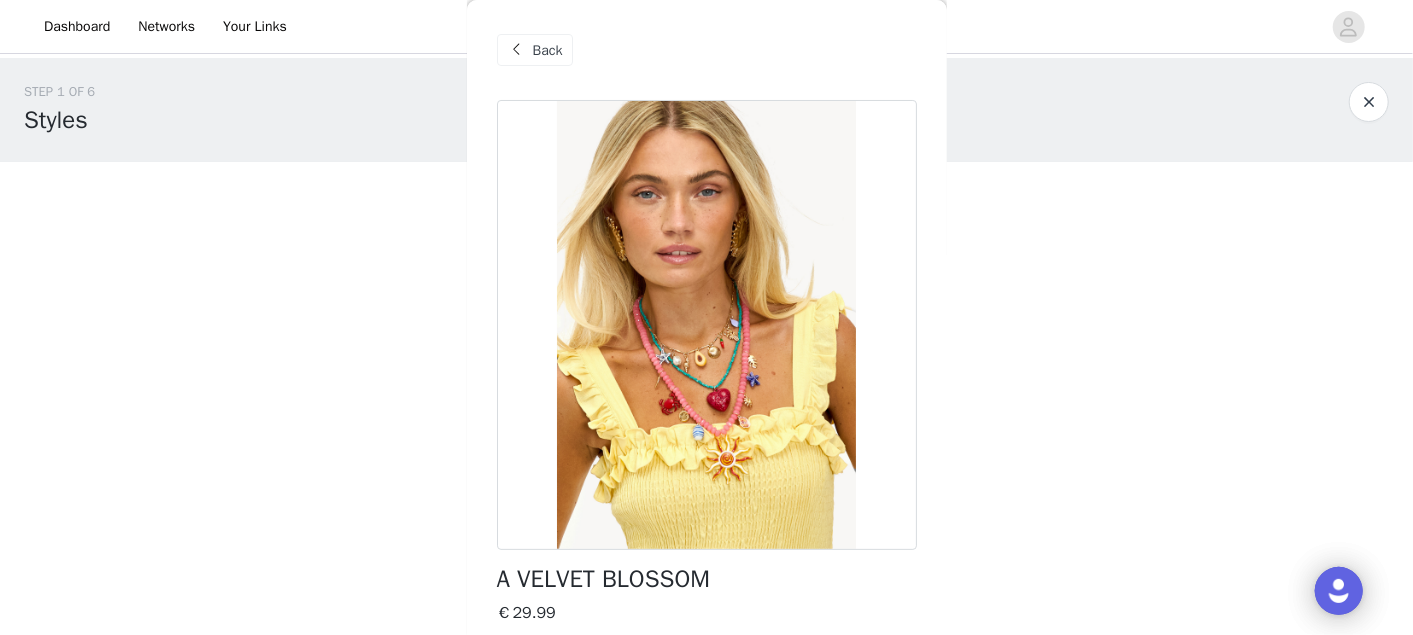 click at bounding box center (517, 50) 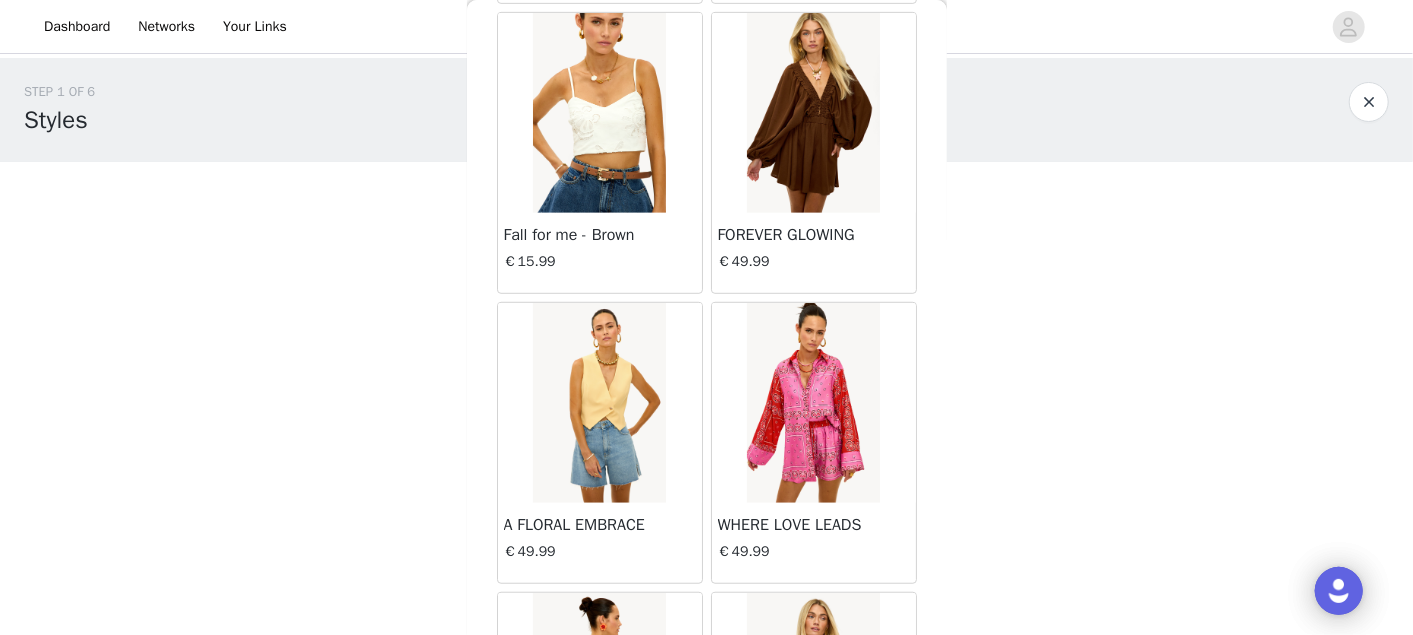 scroll, scrollTop: 30172, scrollLeft: 0, axis: vertical 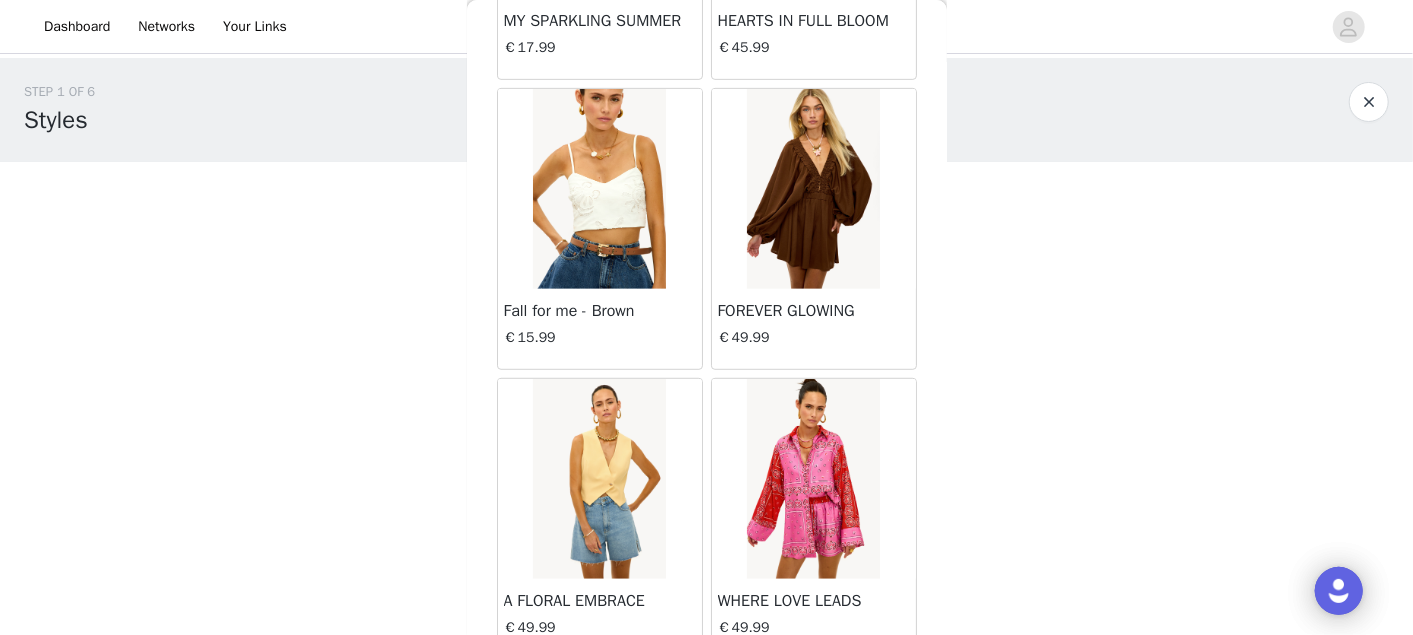 click at bounding box center (813, 479) 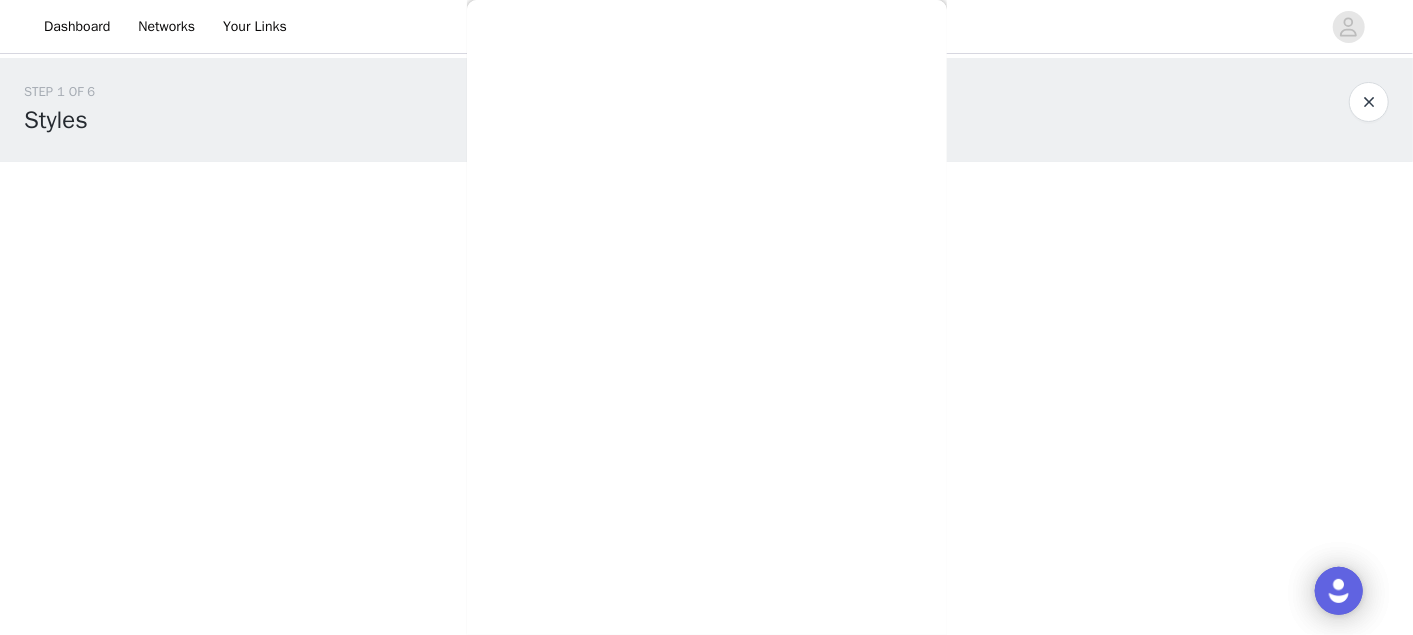 scroll, scrollTop: 268, scrollLeft: 0, axis: vertical 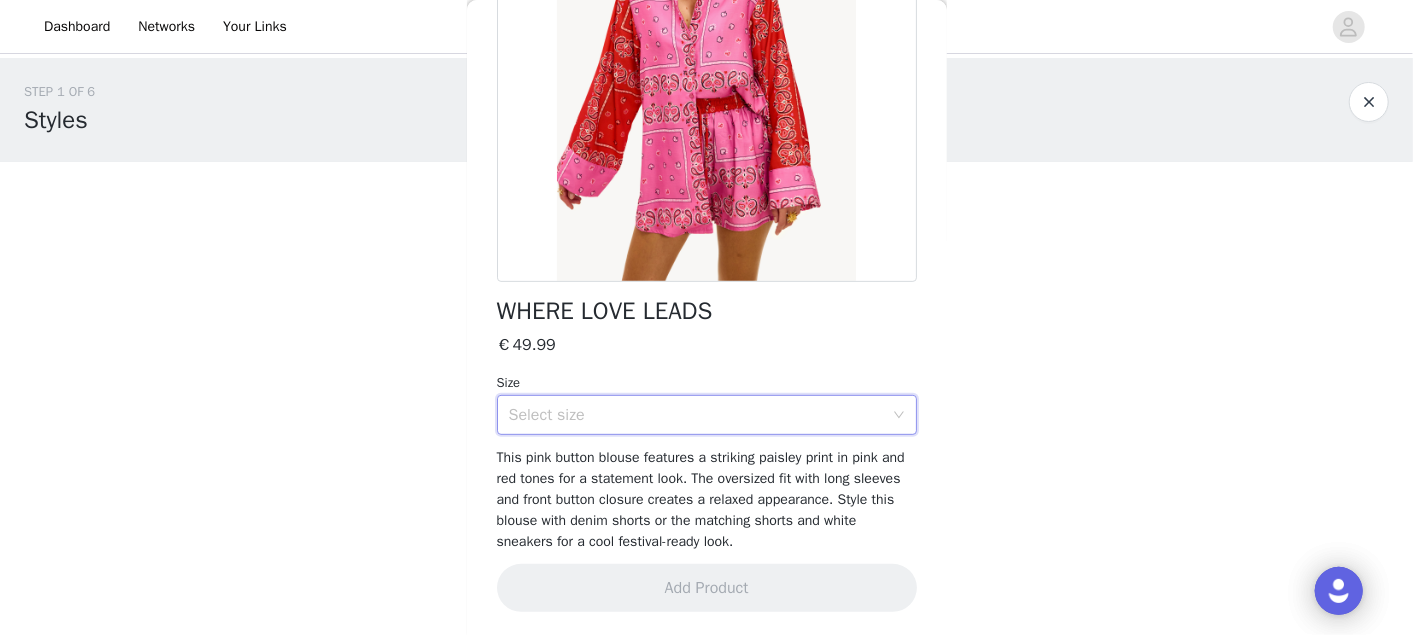 click on "Select size" at bounding box center (700, 415) 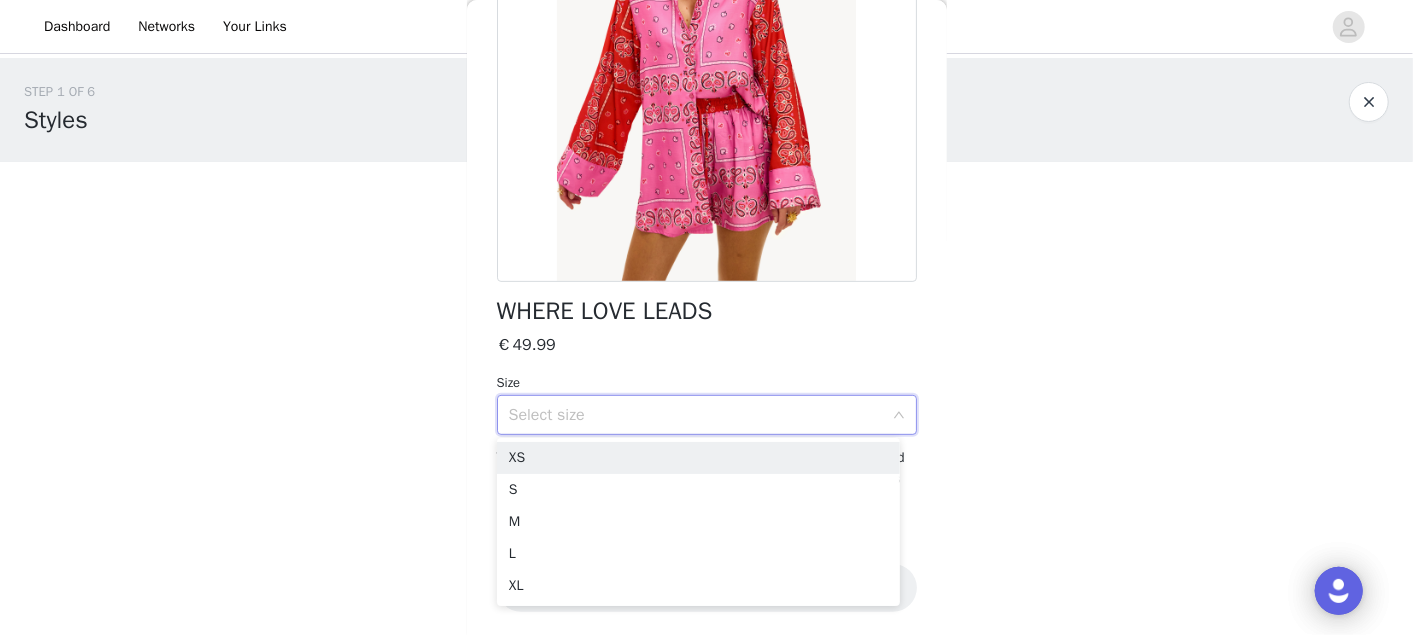 click on "Select size" at bounding box center (700, 415) 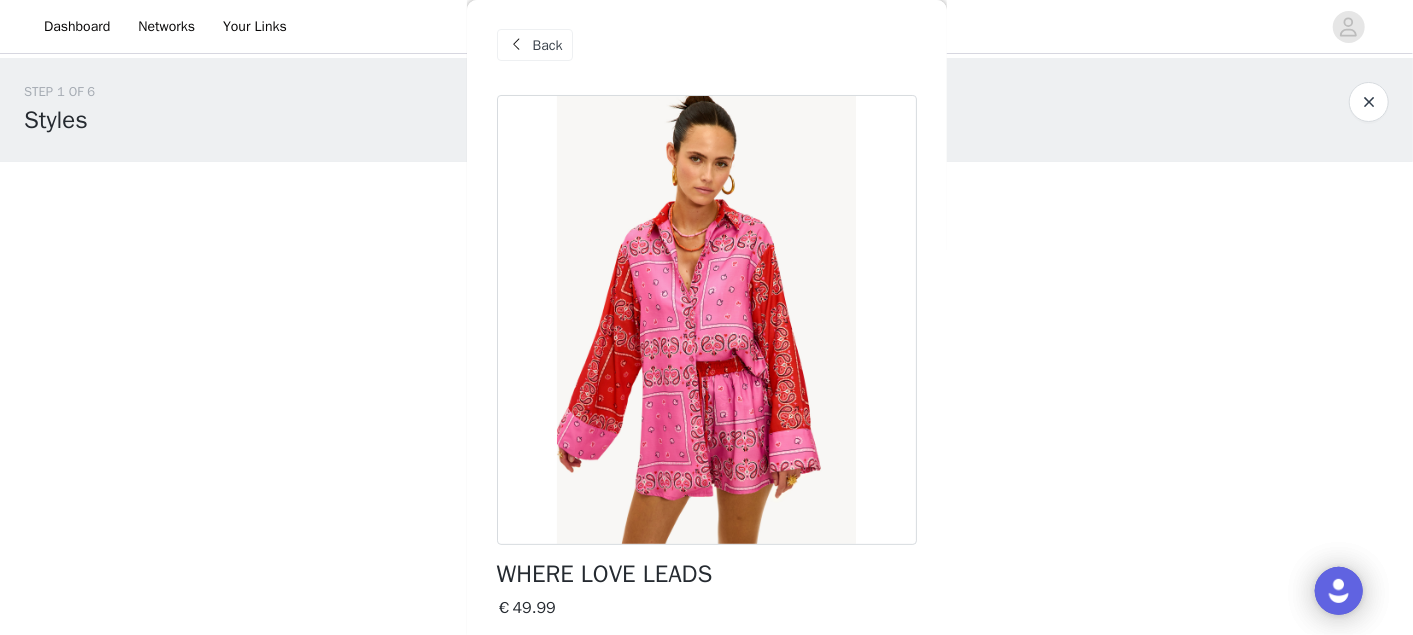 scroll, scrollTop: 0, scrollLeft: 0, axis: both 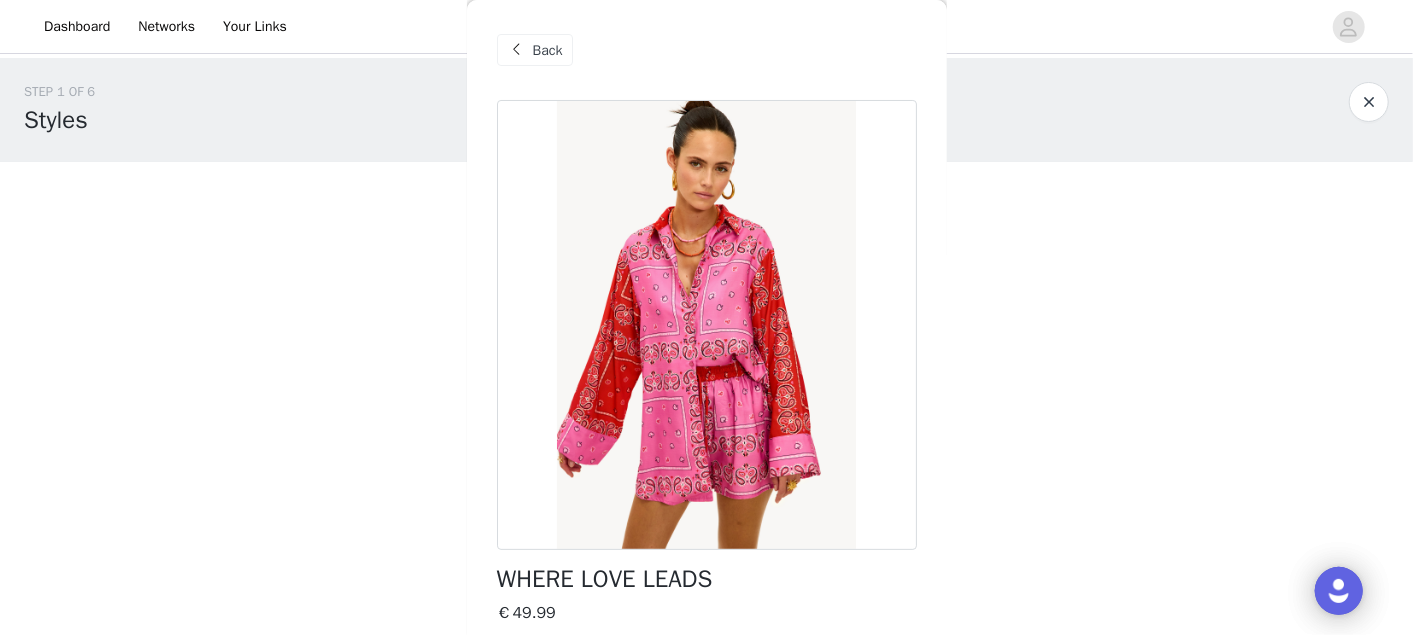 click at bounding box center (517, 50) 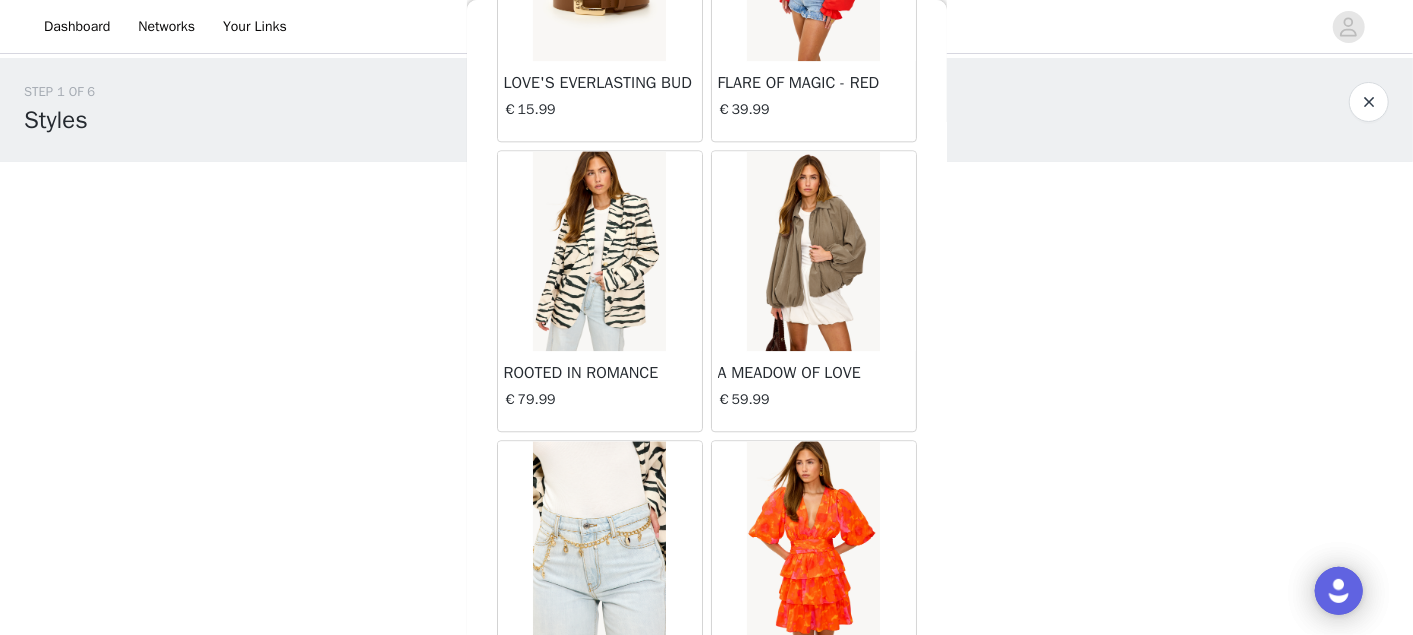 scroll, scrollTop: 28024, scrollLeft: 0, axis: vertical 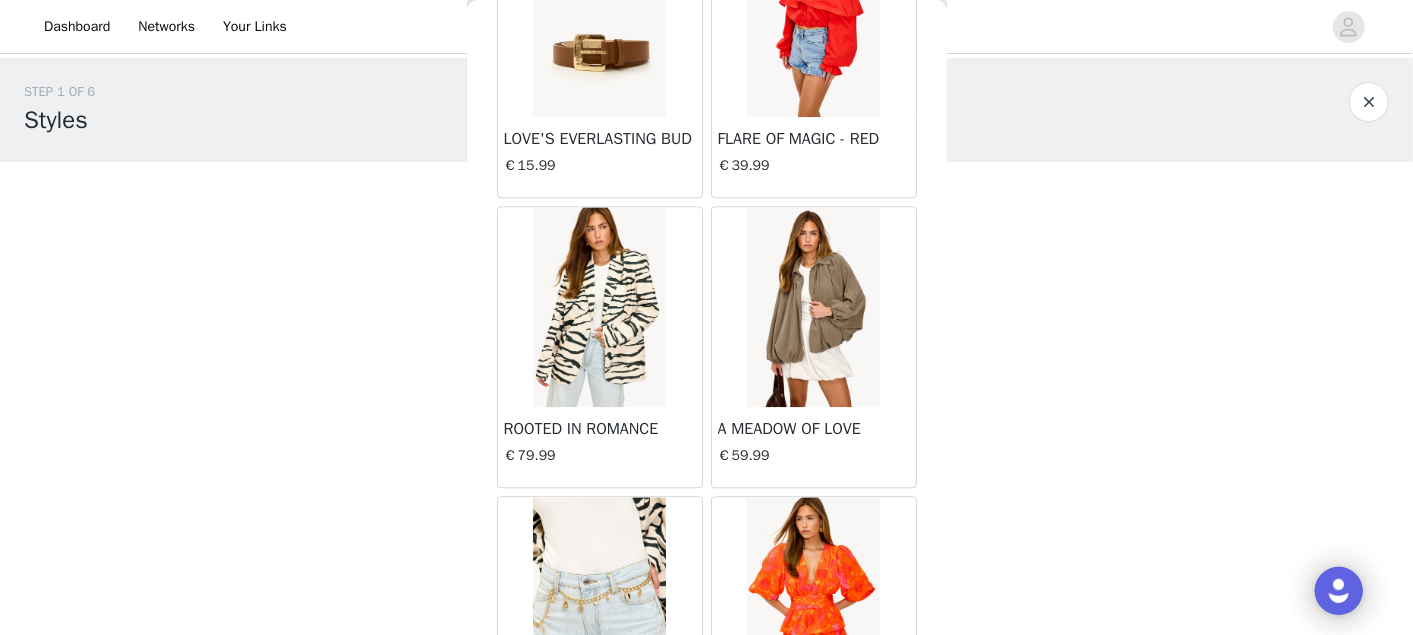 click at bounding box center (813, 307) 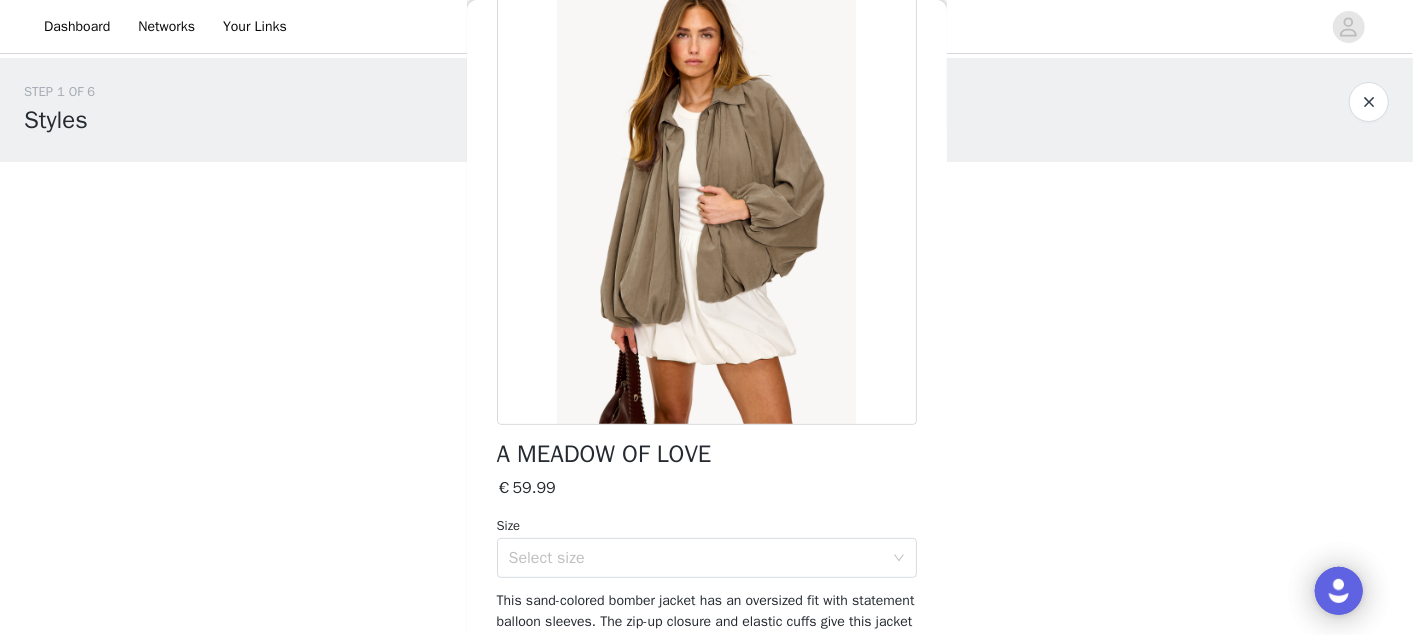 scroll, scrollTop: 107, scrollLeft: 0, axis: vertical 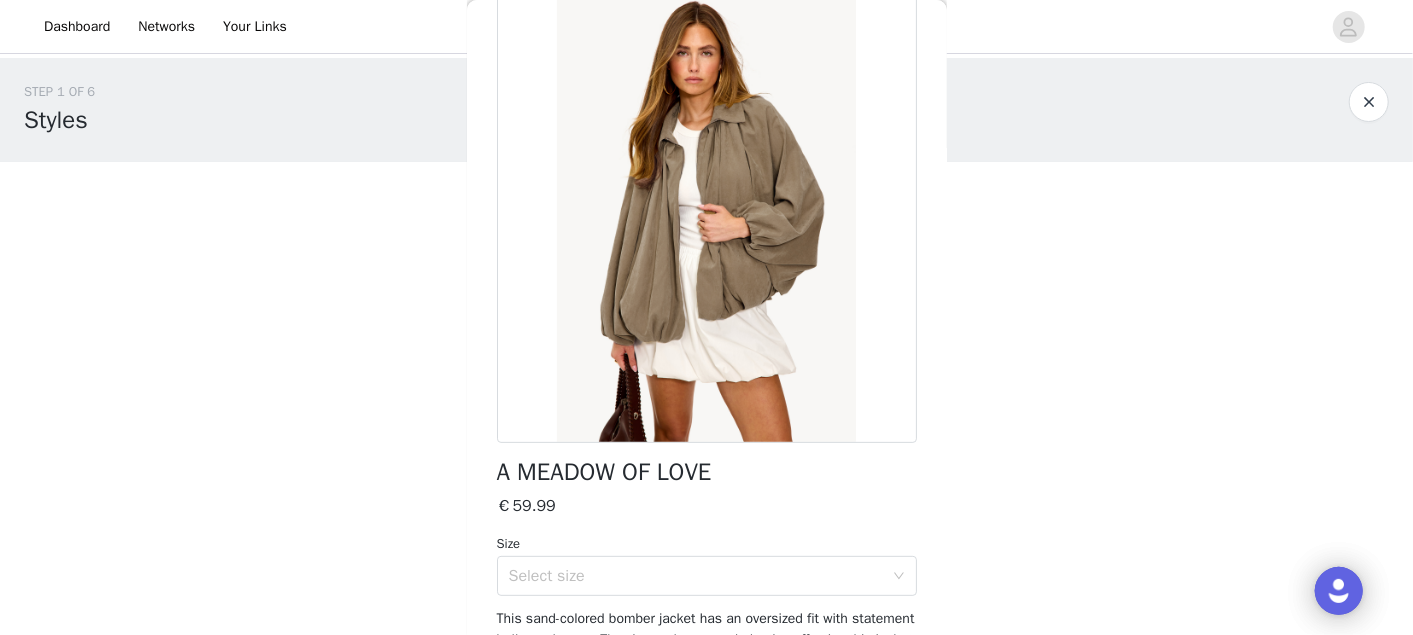 click on "A MEADOW OF LOVE" at bounding box center [604, 472] 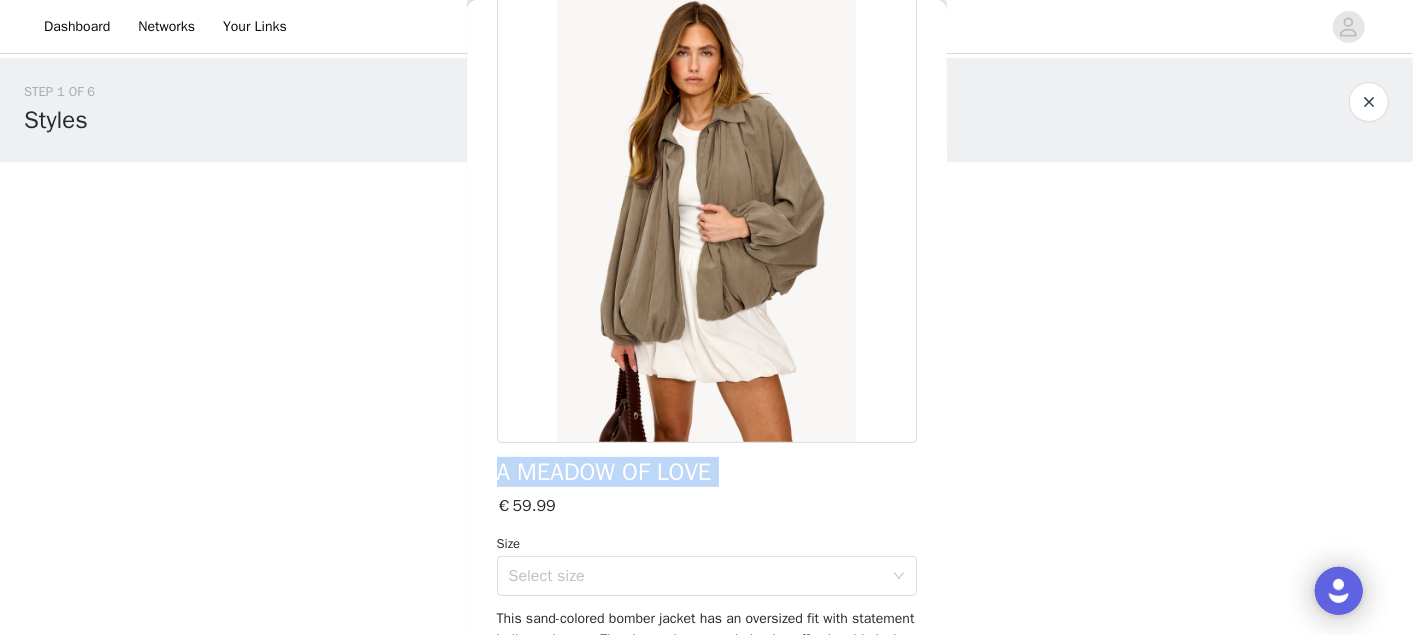 click on "A MEADOW OF LOVE" at bounding box center (604, 472) 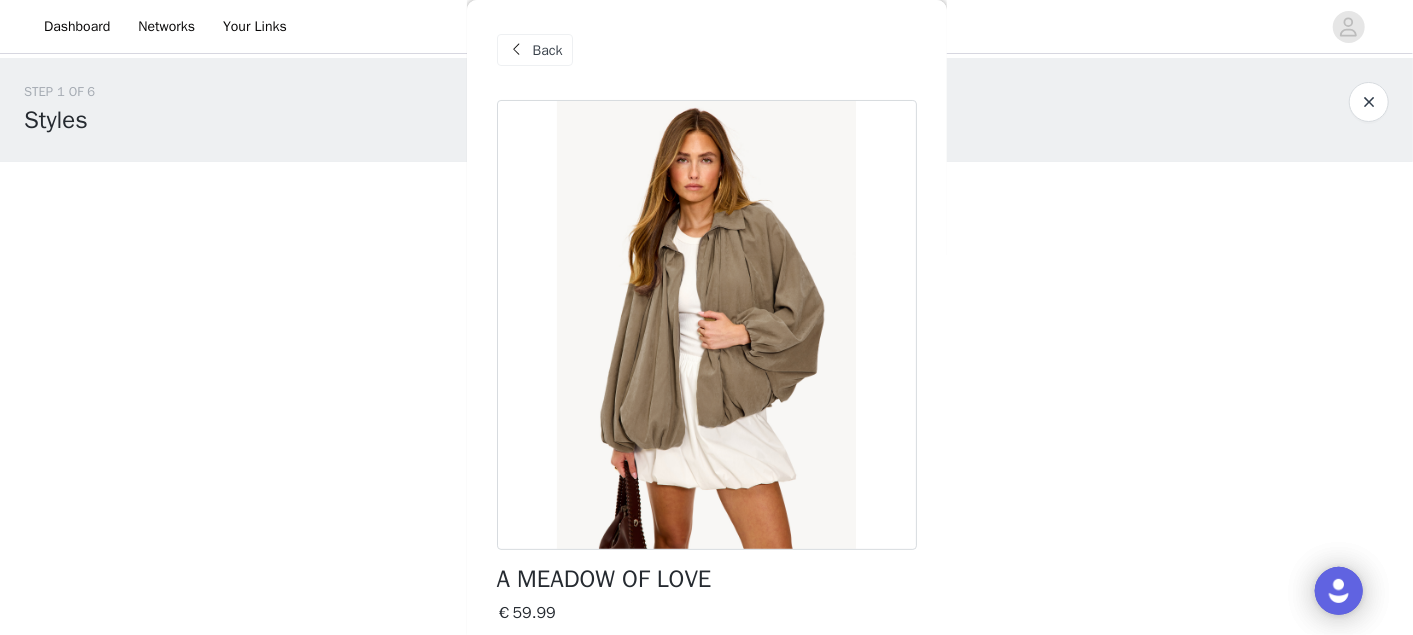 click on "Back" at bounding box center (707, 50) 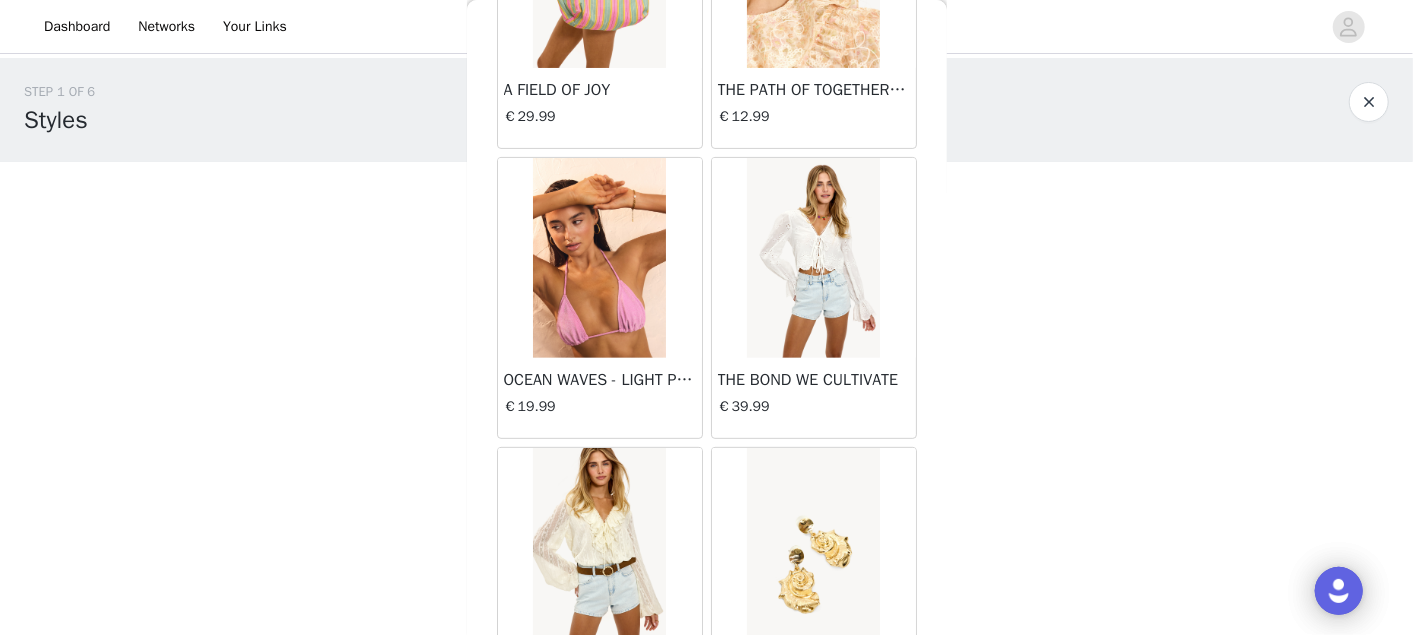 scroll, scrollTop: 21402, scrollLeft: 0, axis: vertical 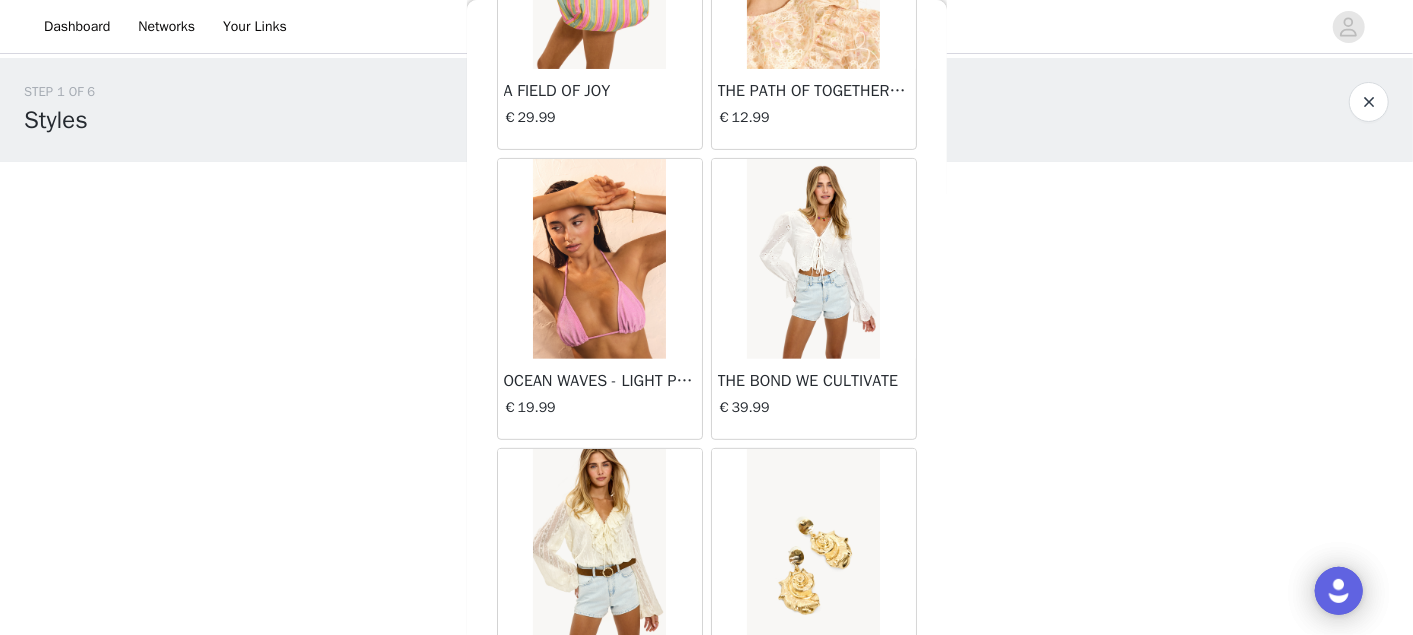 click at bounding box center [599, 259] 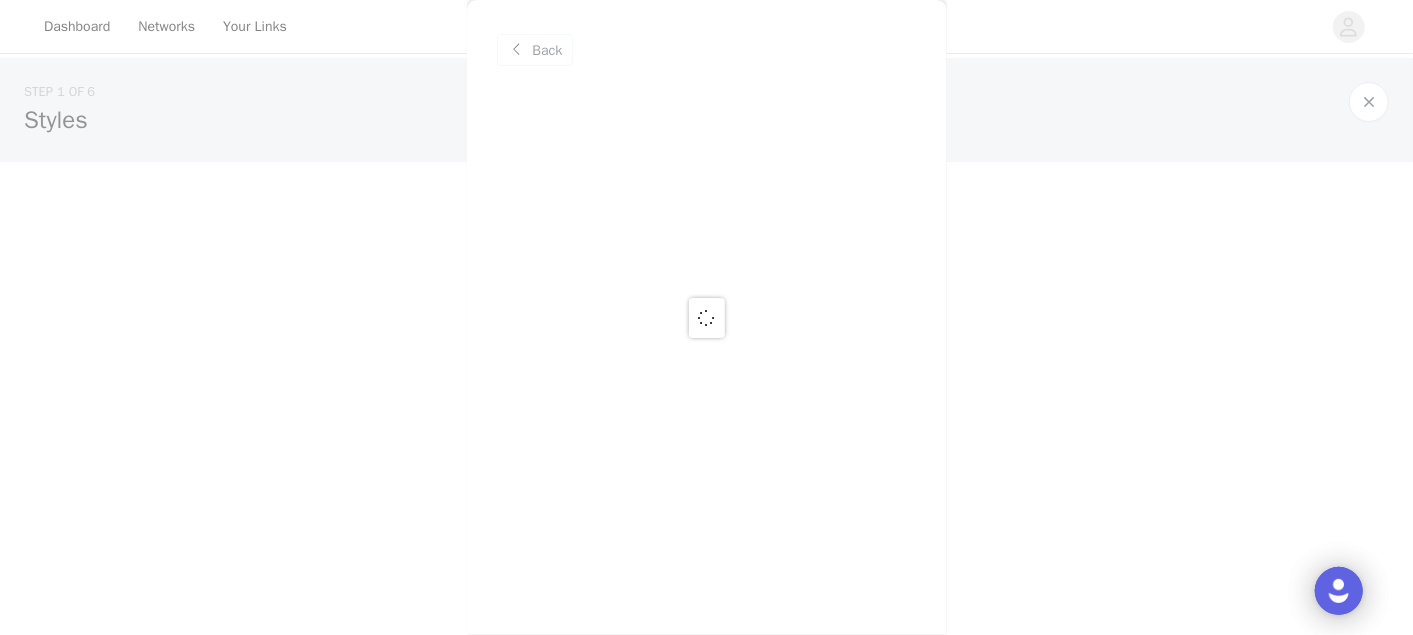 scroll, scrollTop: 0, scrollLeft: 0, axis: both 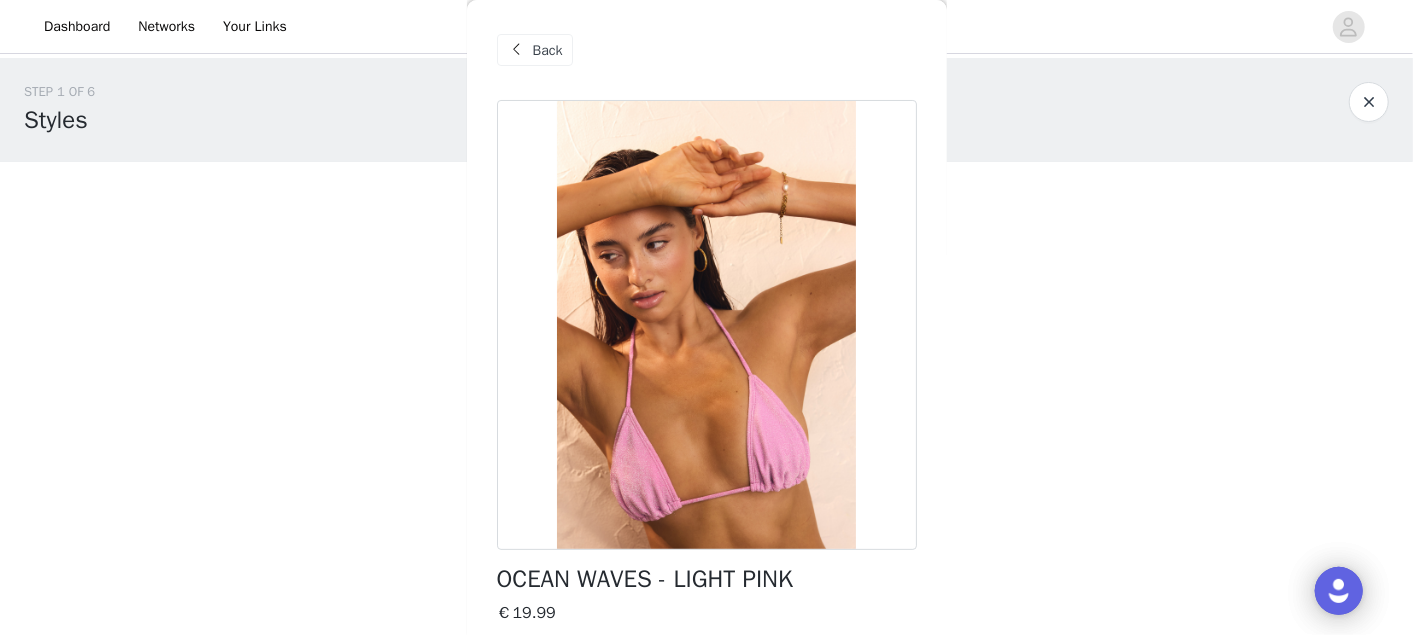 click on "Back" at bounding box center [535, 50] 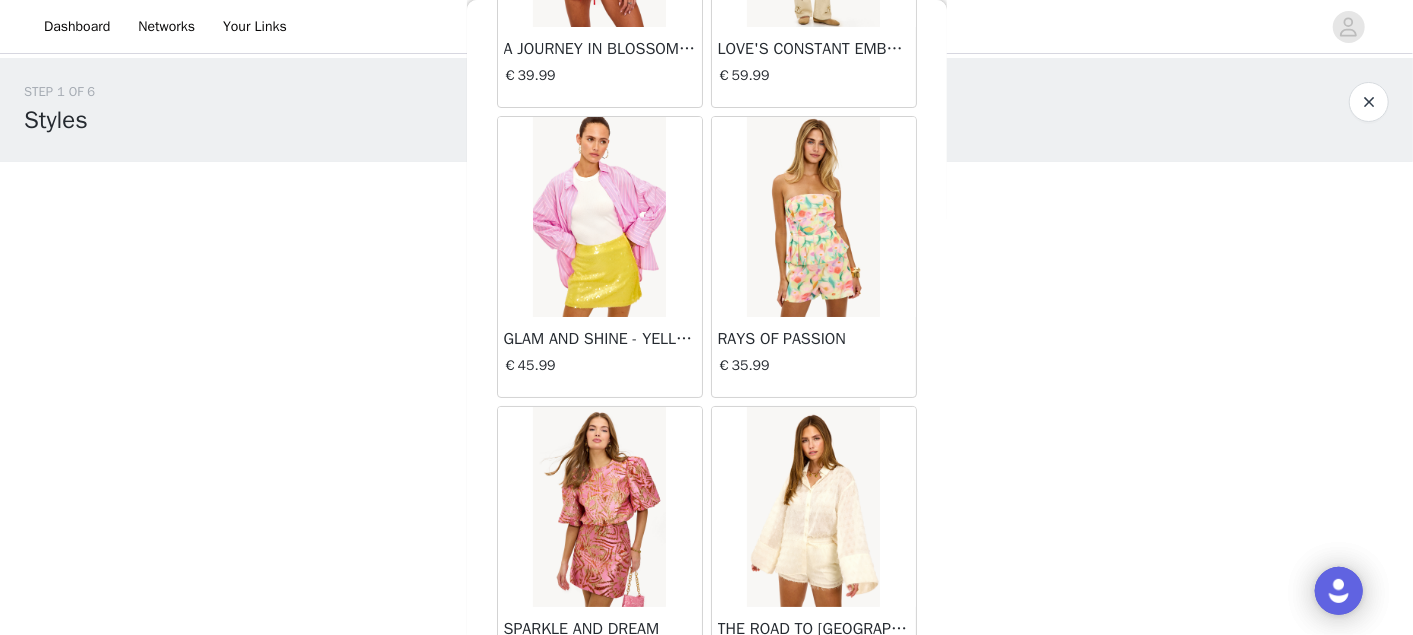 scroll, scrollTop: 16781, scrollLeft: 0, axis: vertical 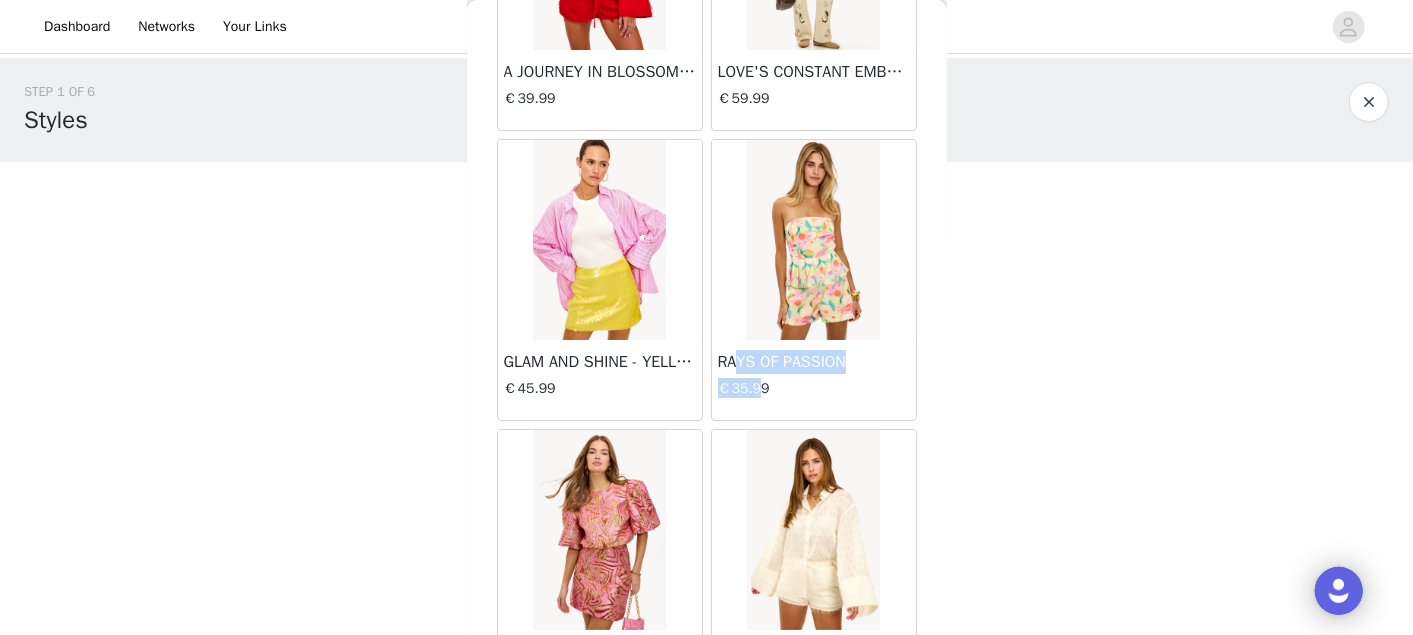 drag, startPoint x: 731, startPoint y: 337, endPoint x: 738, endPoint y: 380, distance: 43.56604 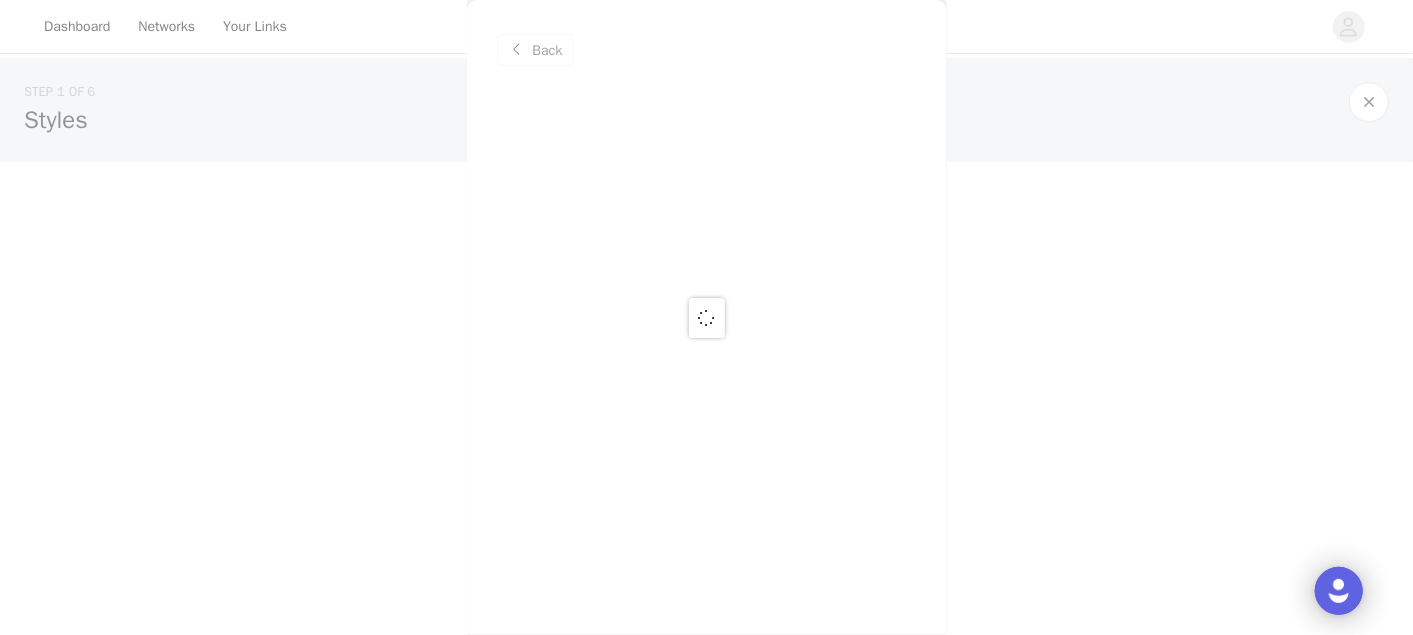 scroll, scrollTop: 0, scrollLeft: 0, axis: both 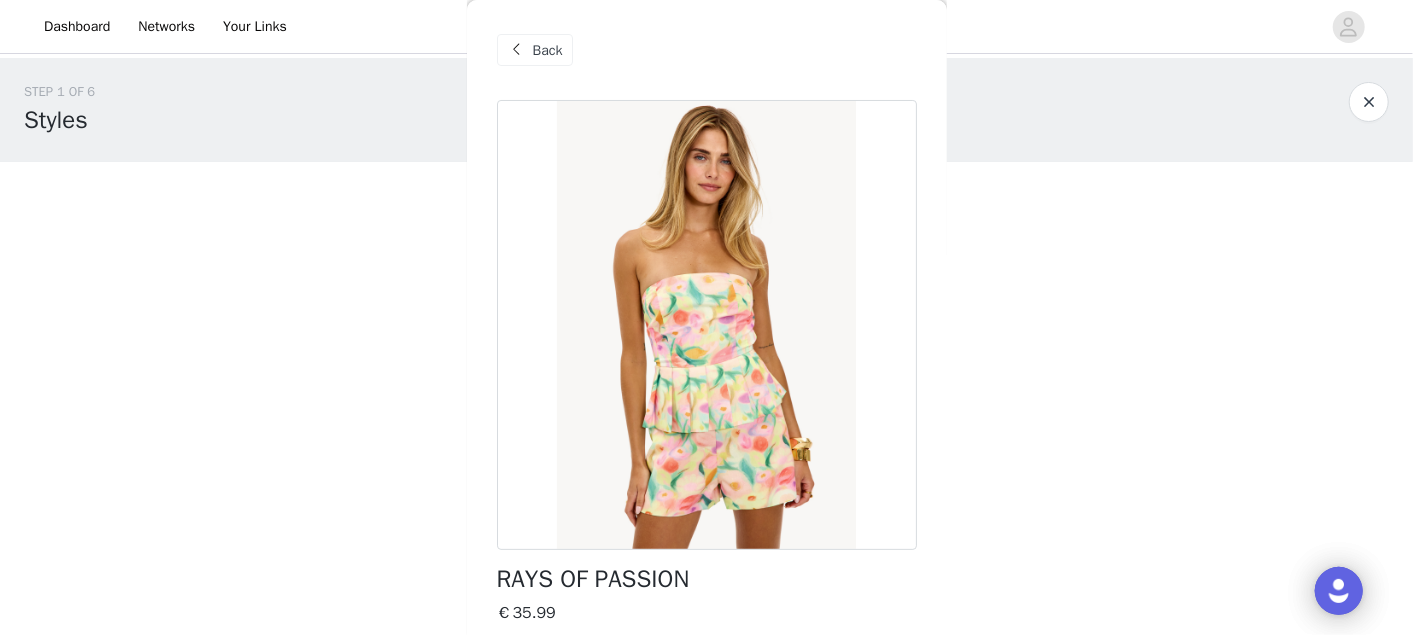 click on "Back" at bounding box center (707, 50) 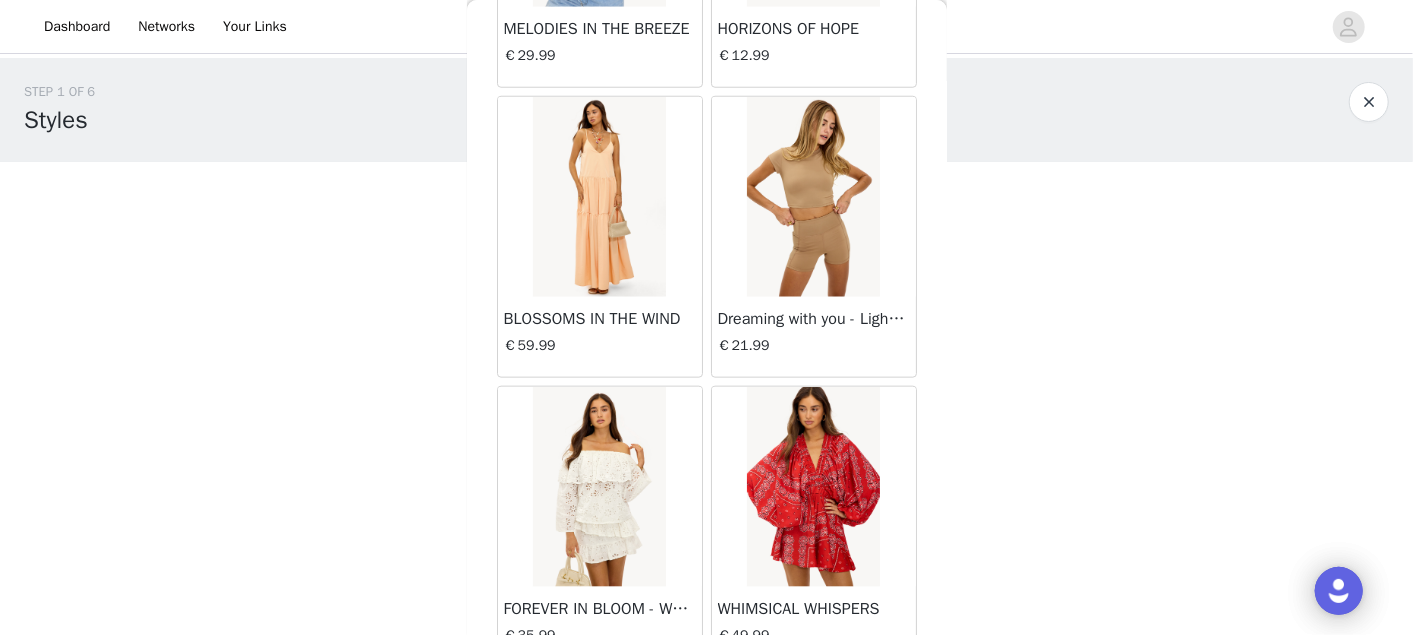 scroll, scrollTop: 9703, scrollLeft: 0, axis: vertical 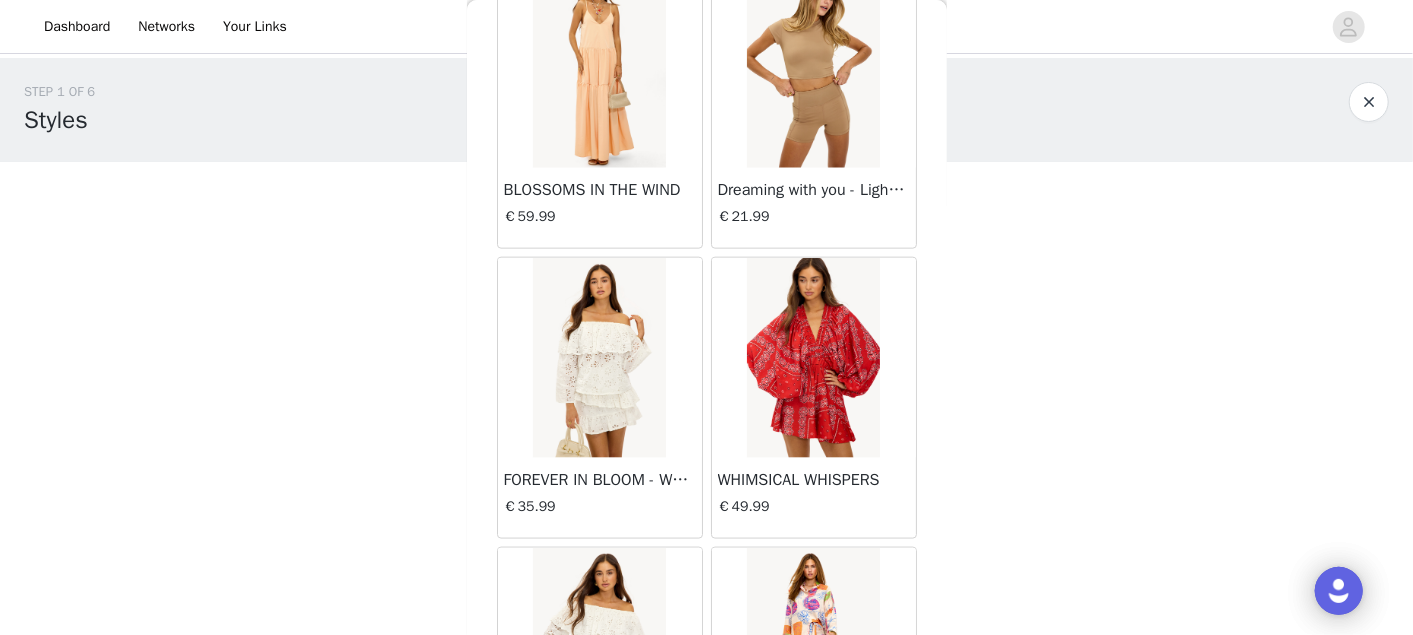 click at bounding box center (813, 358) 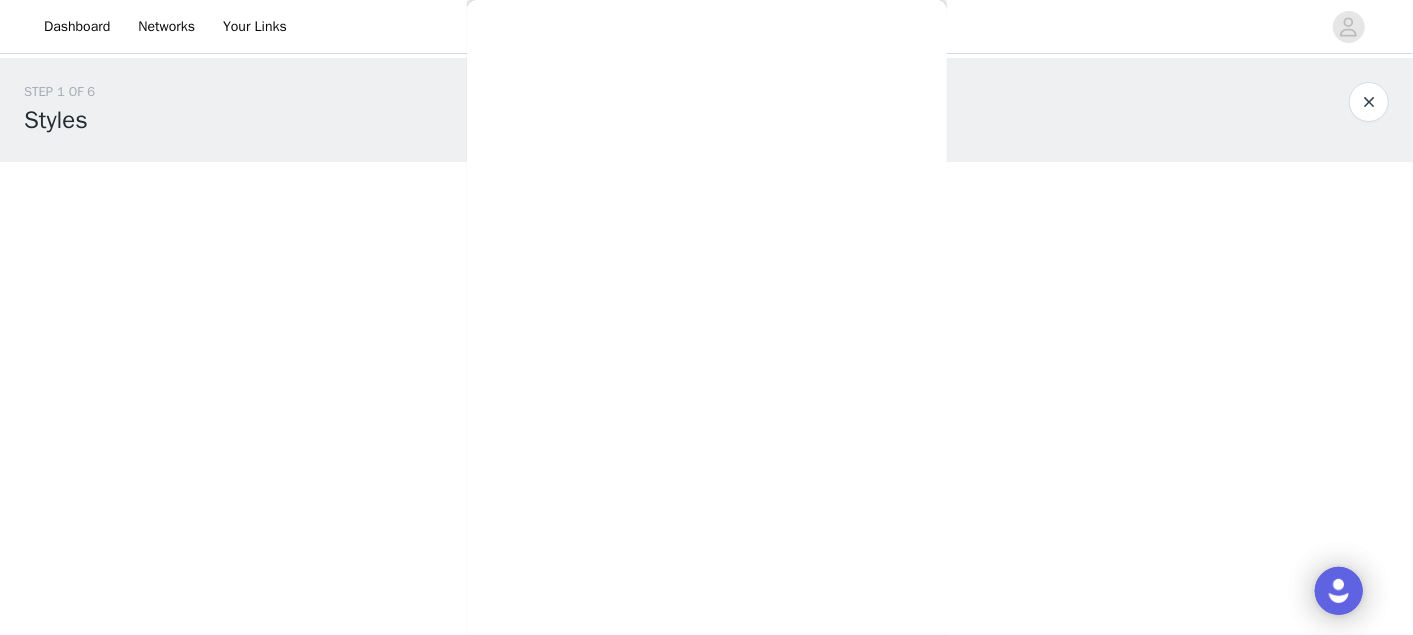 scroll, scrollTop: 0, scrollLeft: 0, axis: both 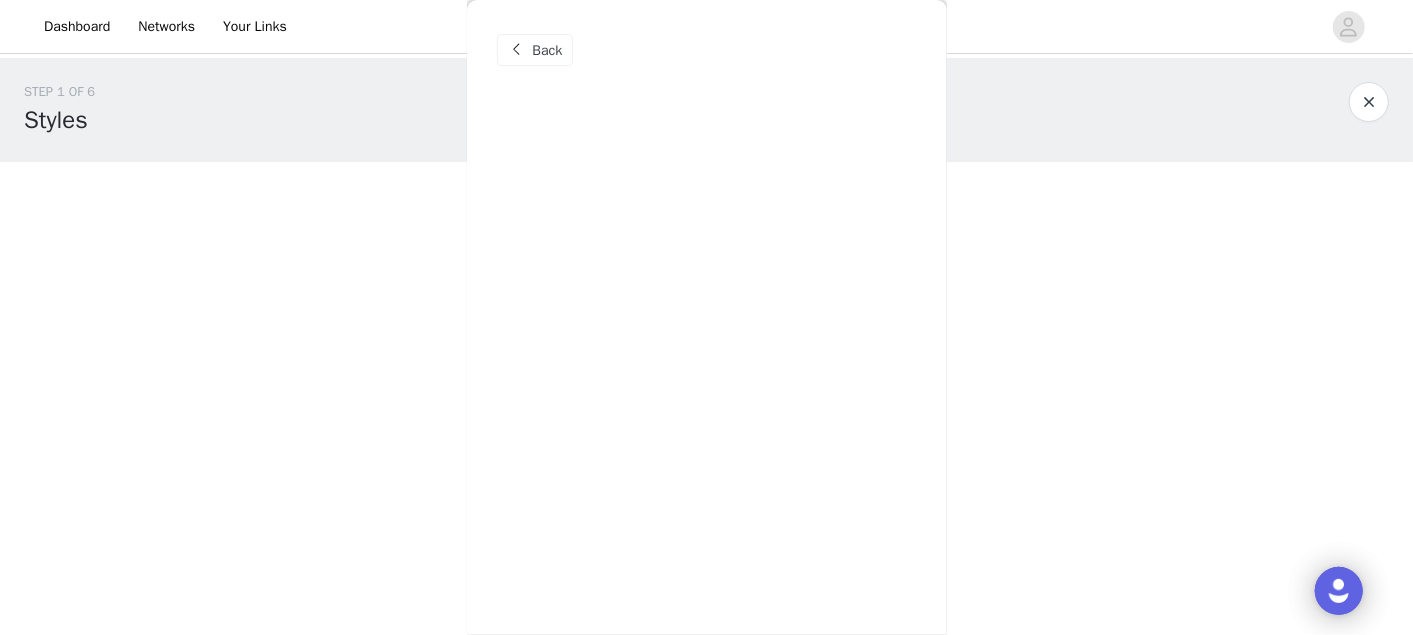 click on "Back" at bounding box center [548, 50] 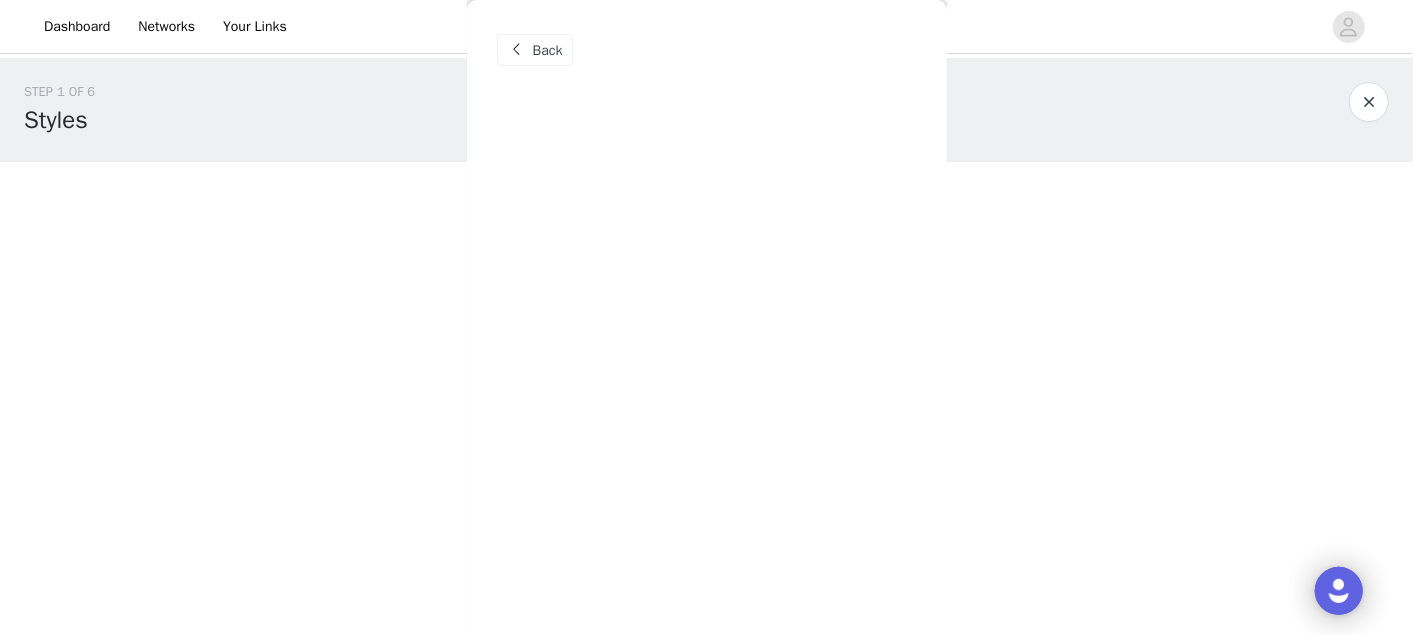 click on "Back" at bounding box center [548, 50] 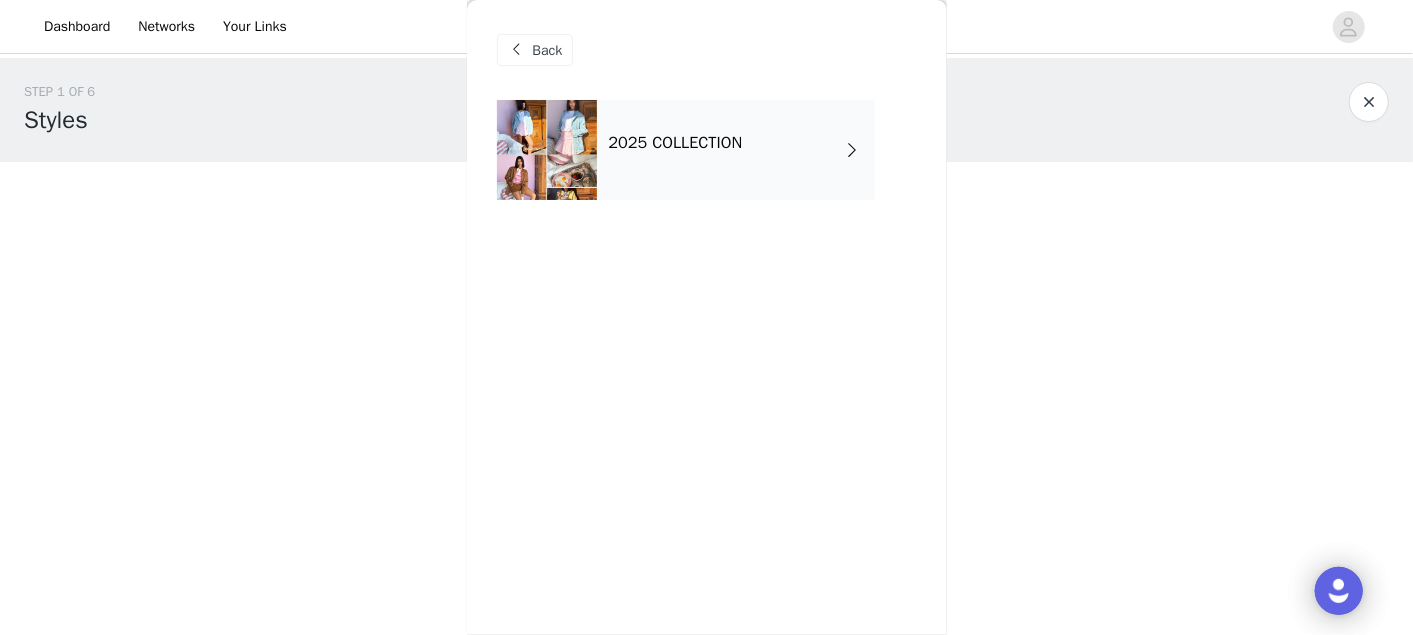 click on "2025 COLLECTION" at bounding box center [736, 150] 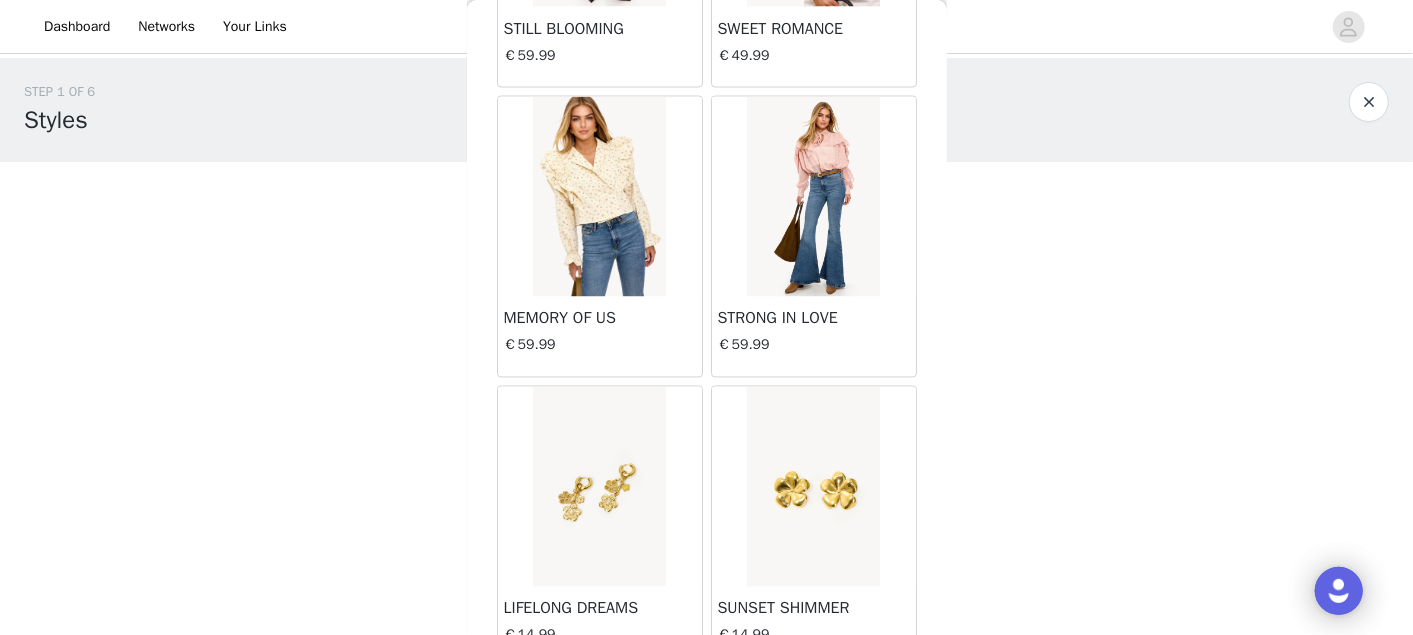 scroll, scrollTop: 2418, scrollLeft: 0, axis: vertical 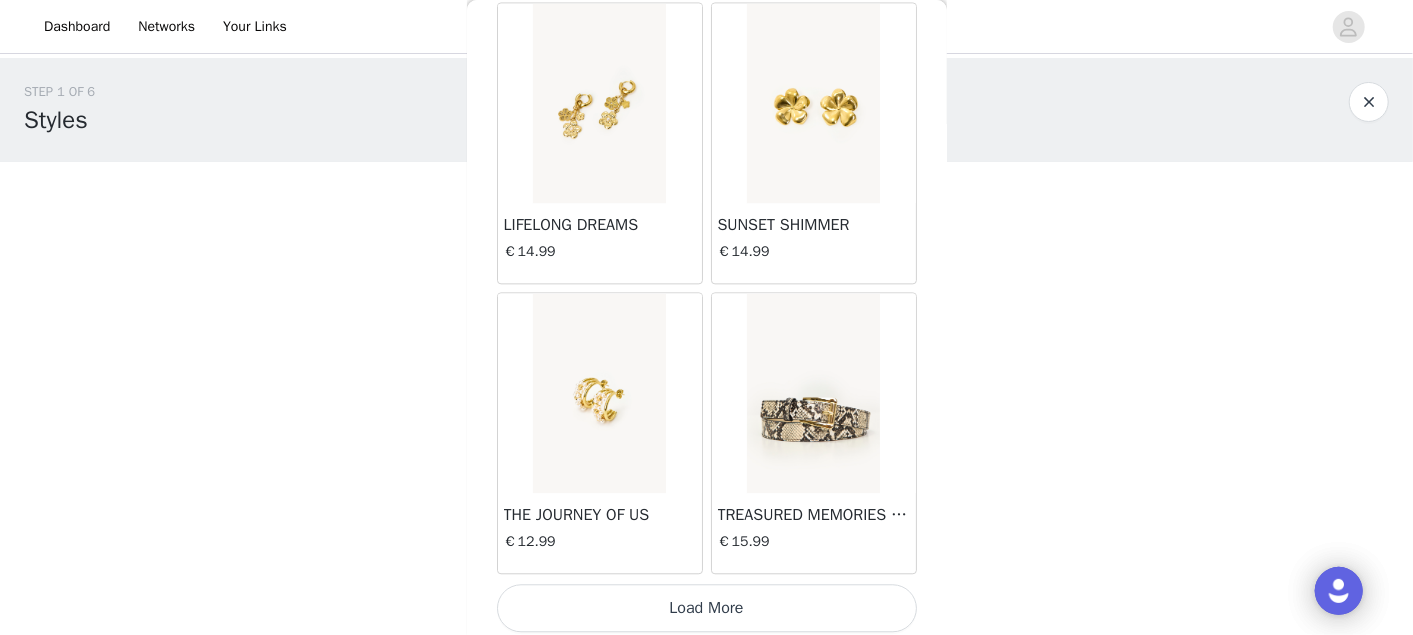 click on "Load More" at bounding box center [707, 608] 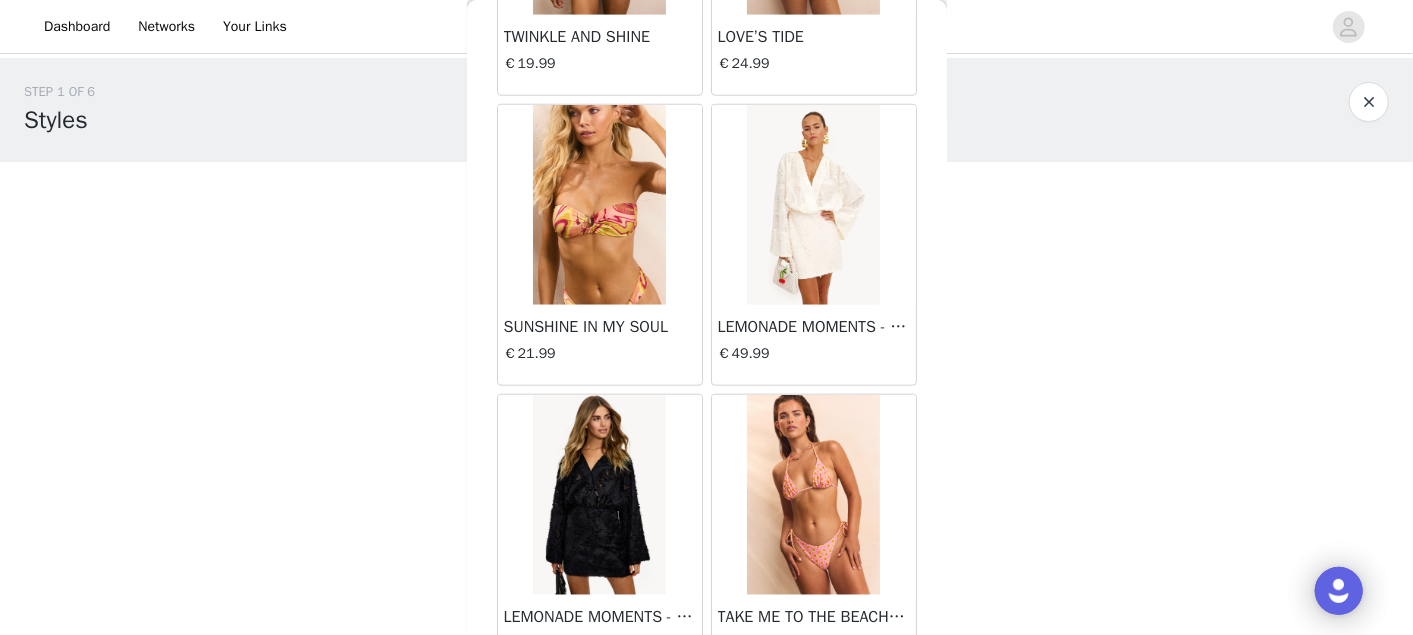 scroll, scrollTop: 5313, scrollLeft: 0, axis: vertical 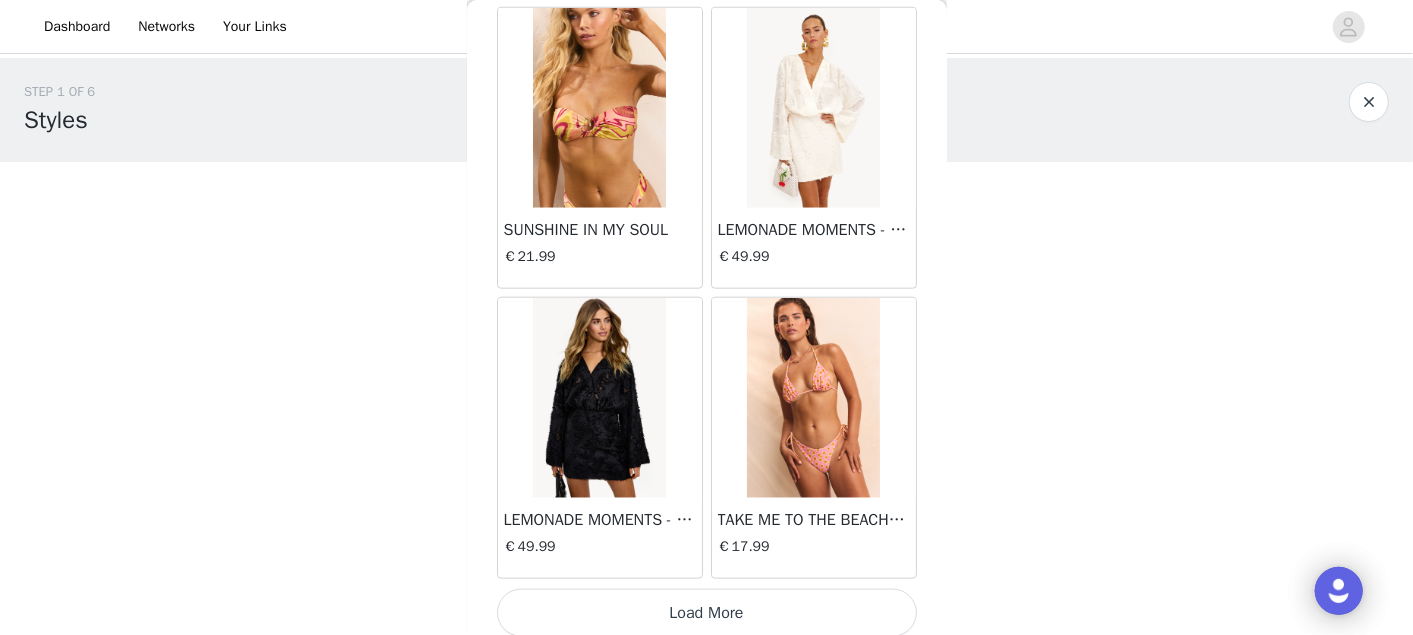 click on "Load More" at bounding box center (707, 613) 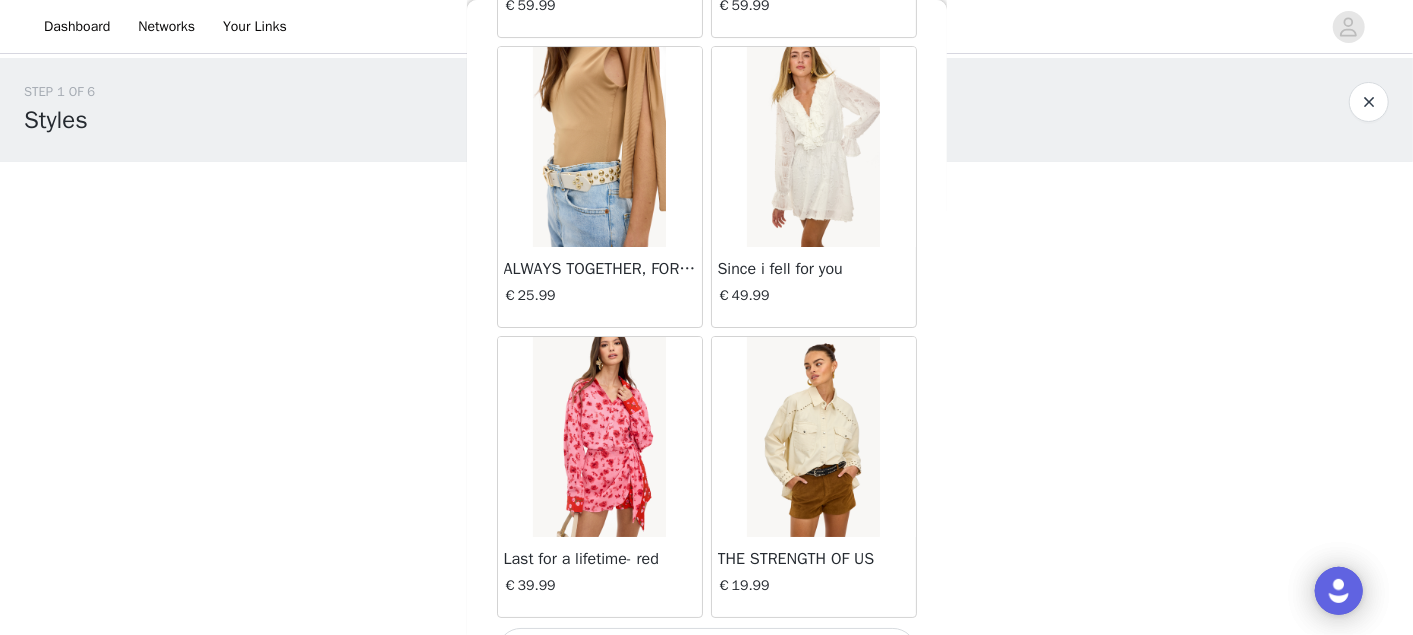 scroll, scrollTop: 8207, scrollLeft: 0, axis: vertical 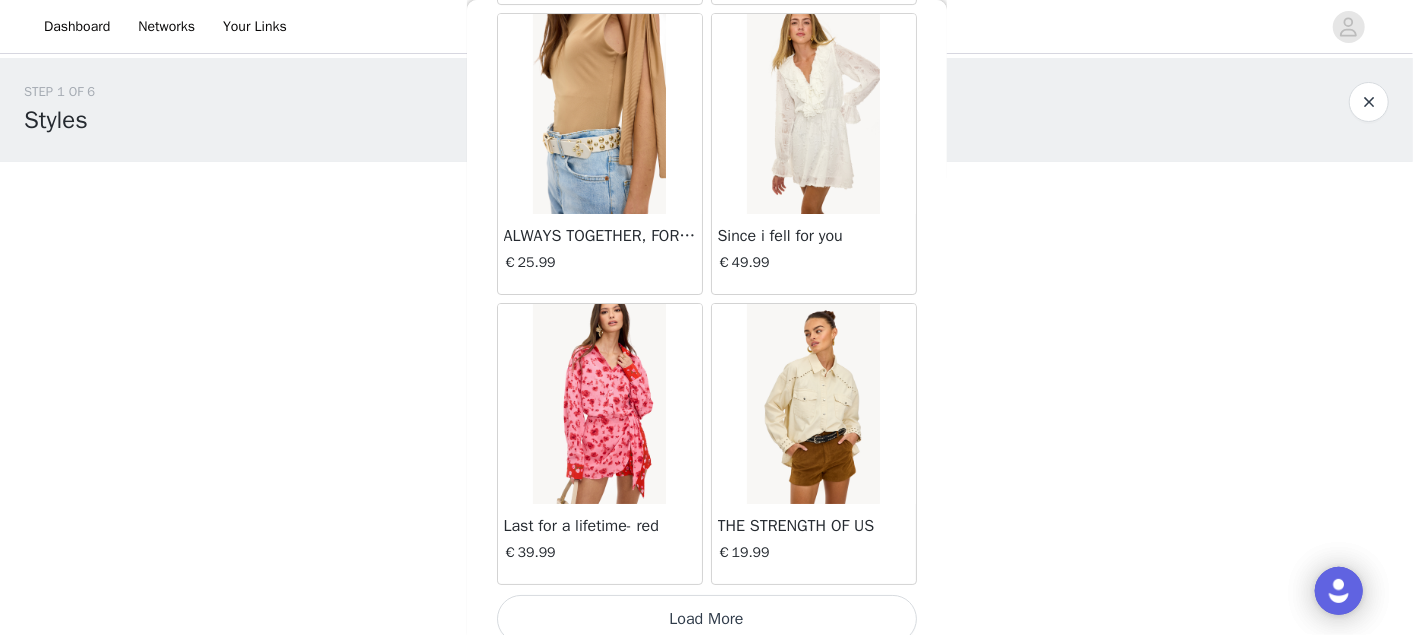 click on "Load More" at bounding box center [707, 619] 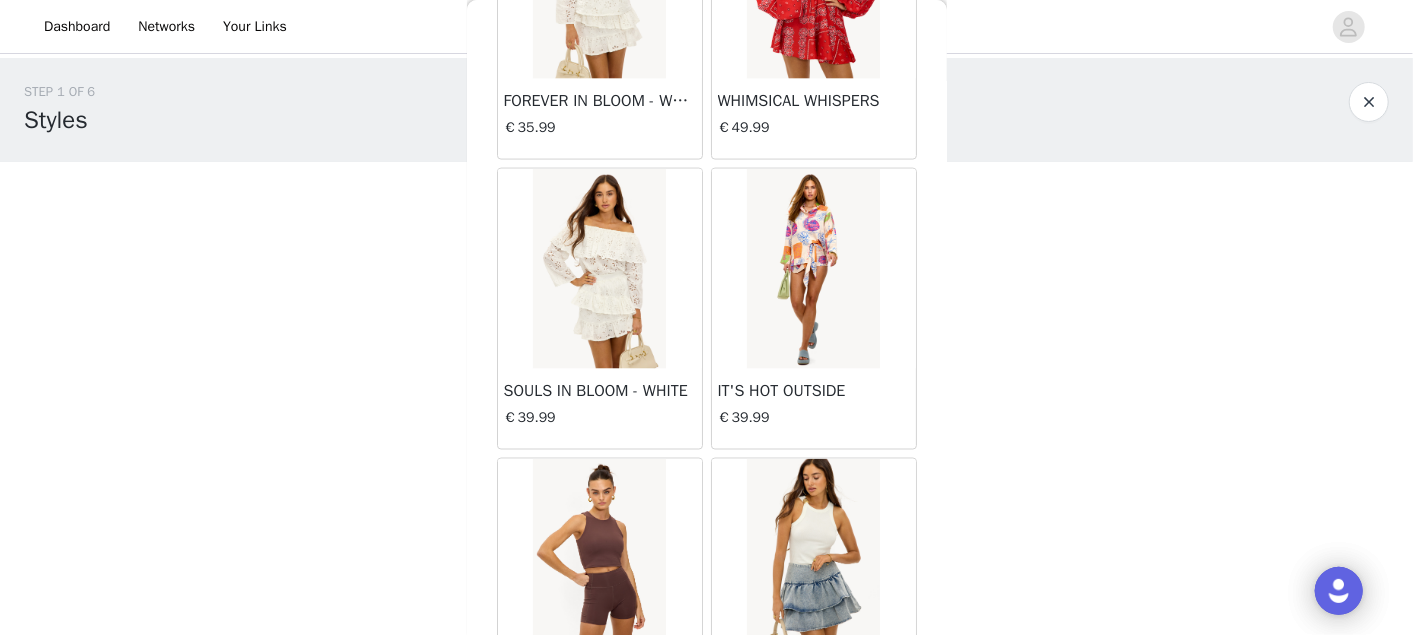 scroll, scrollTop: 10166, scrollLeft: 0, axis: vertical 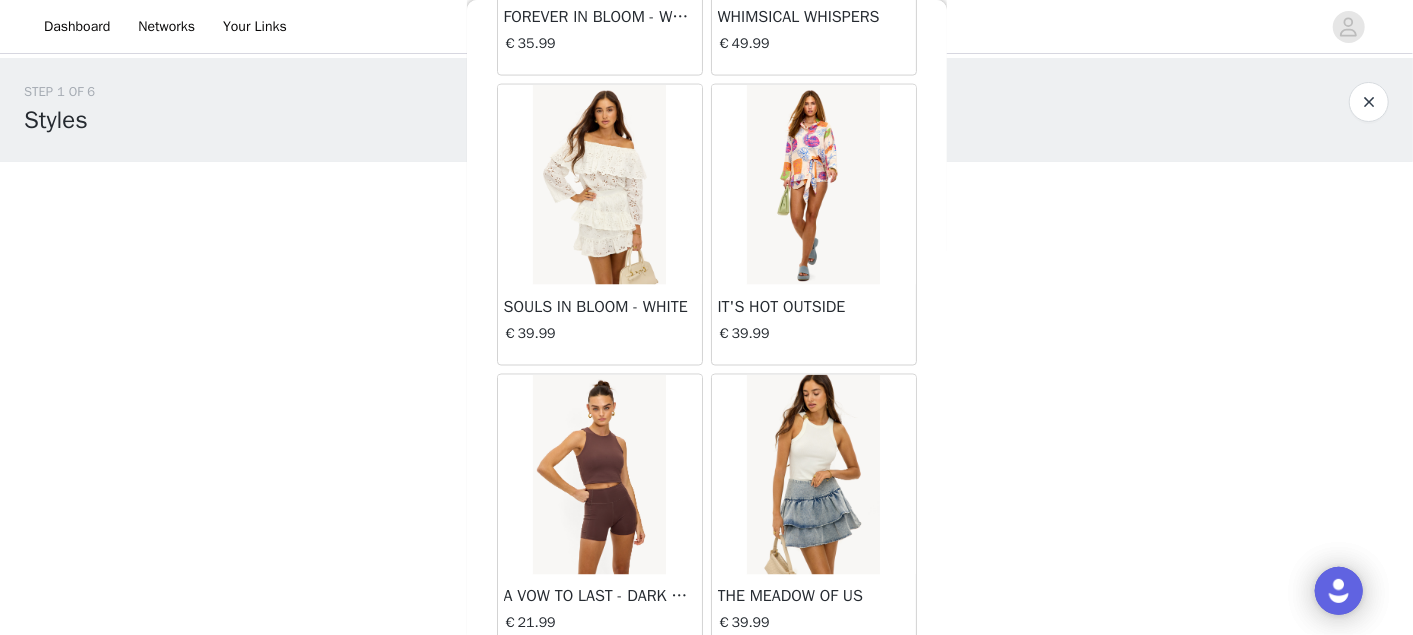 click at bounding box center [813, 185] 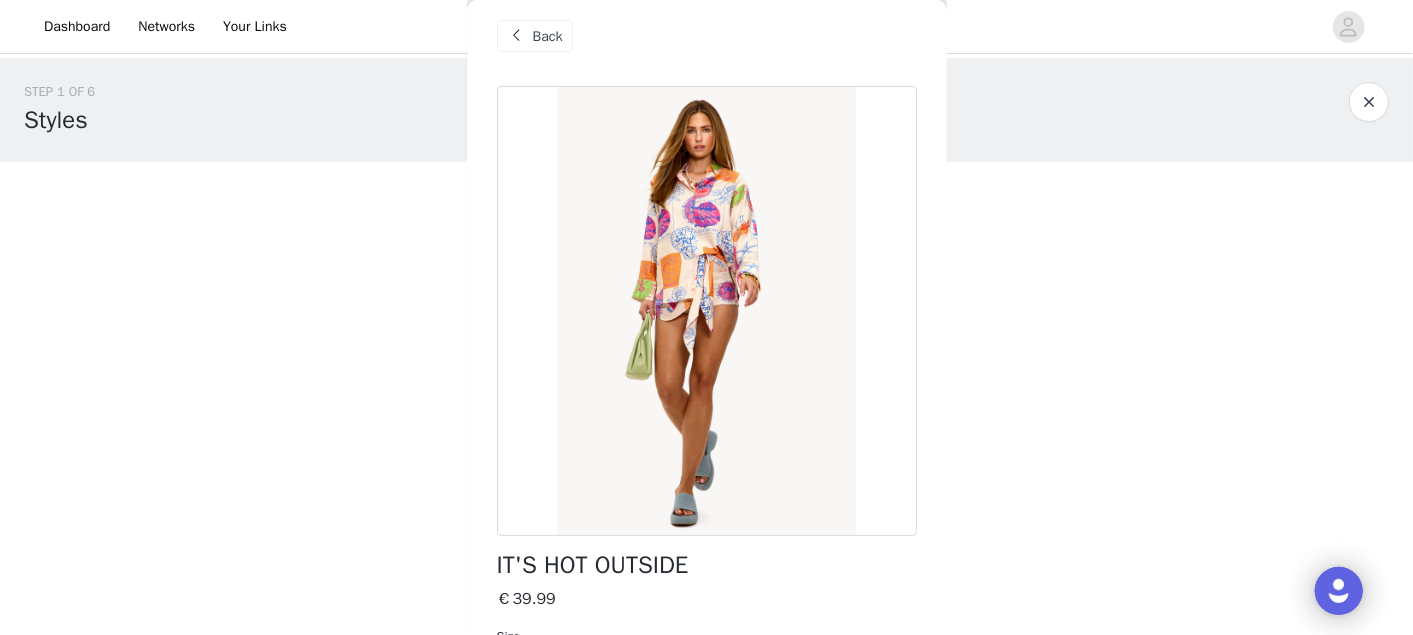 scroll, scrollTop: 0, scrollLeft: 0, axis: both 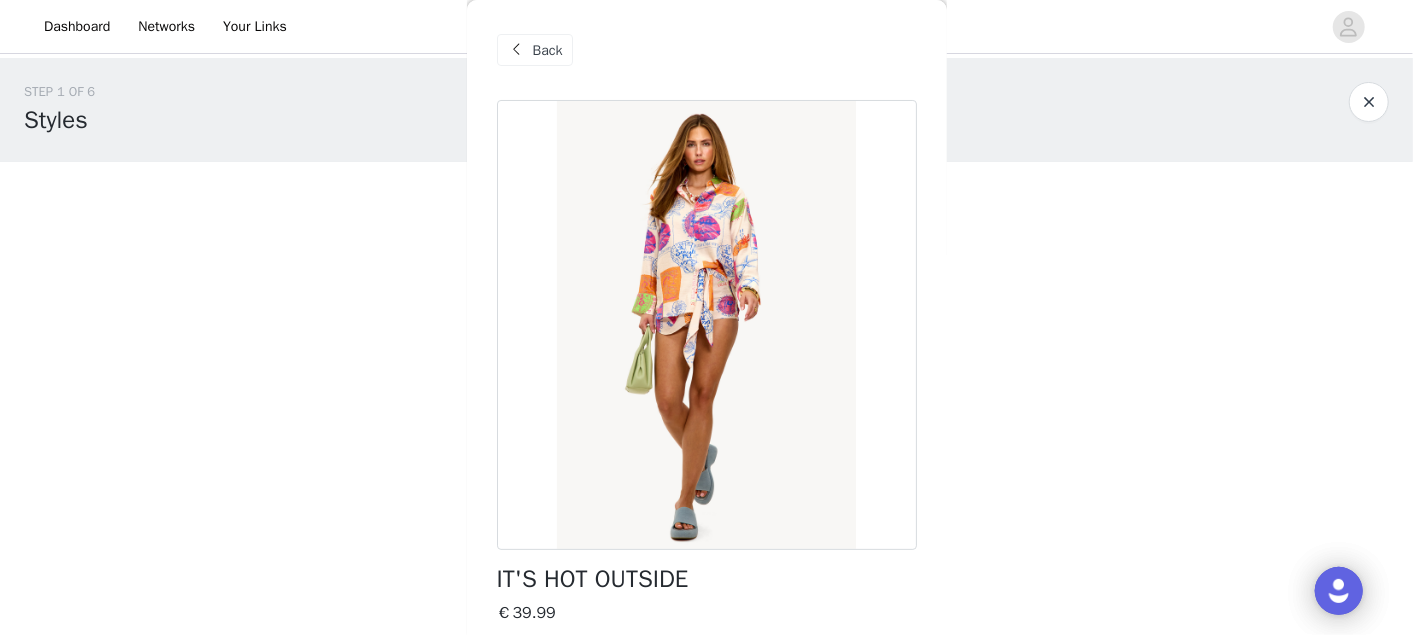 click on "Back" at bounding box center [548, 50] 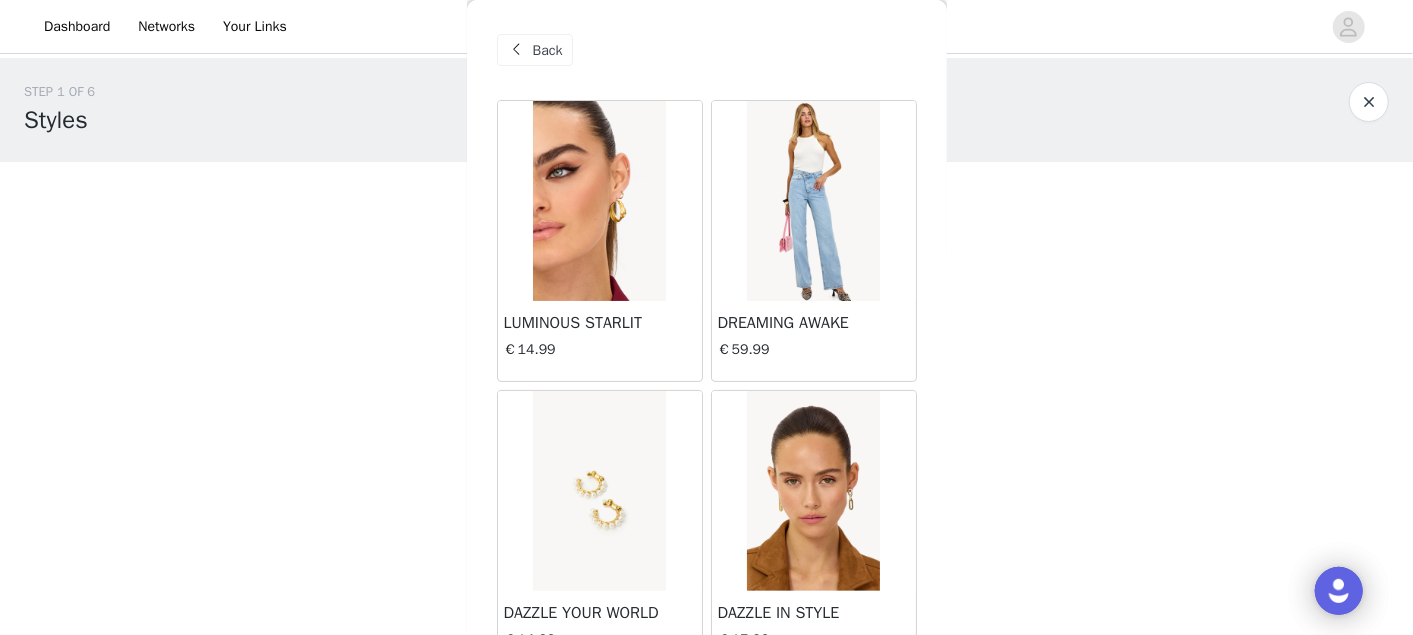 scroll, scrollTop: 11102, scrollLeft: 0, axis: vertical 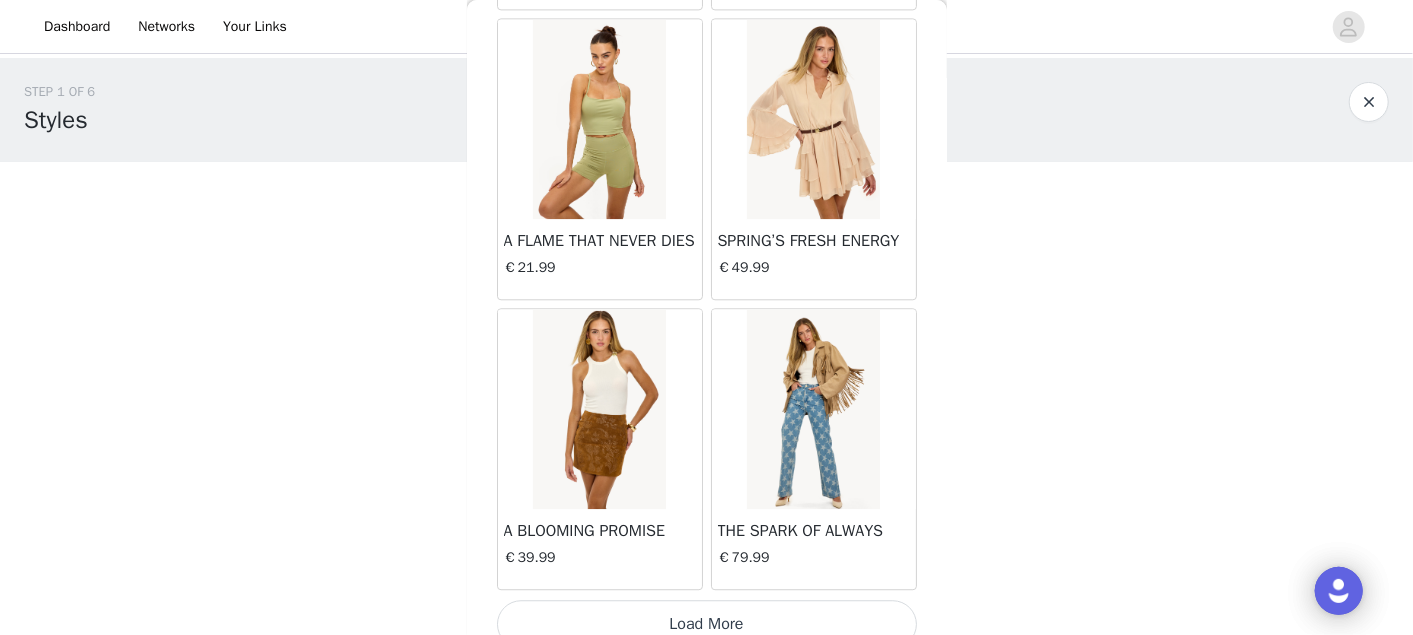 click on "Load More" at bounding box center [707, 624] 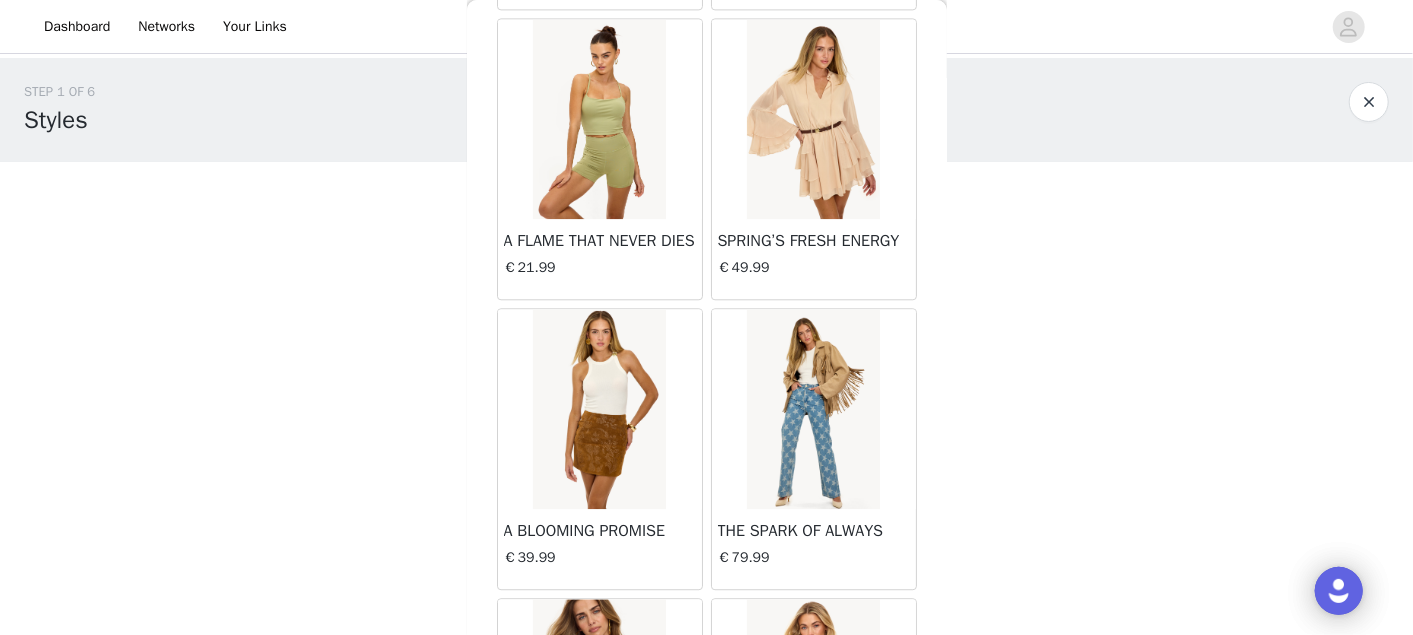 scroll, scrollTop: 13996, scrollLeft: 0, axis: vertical 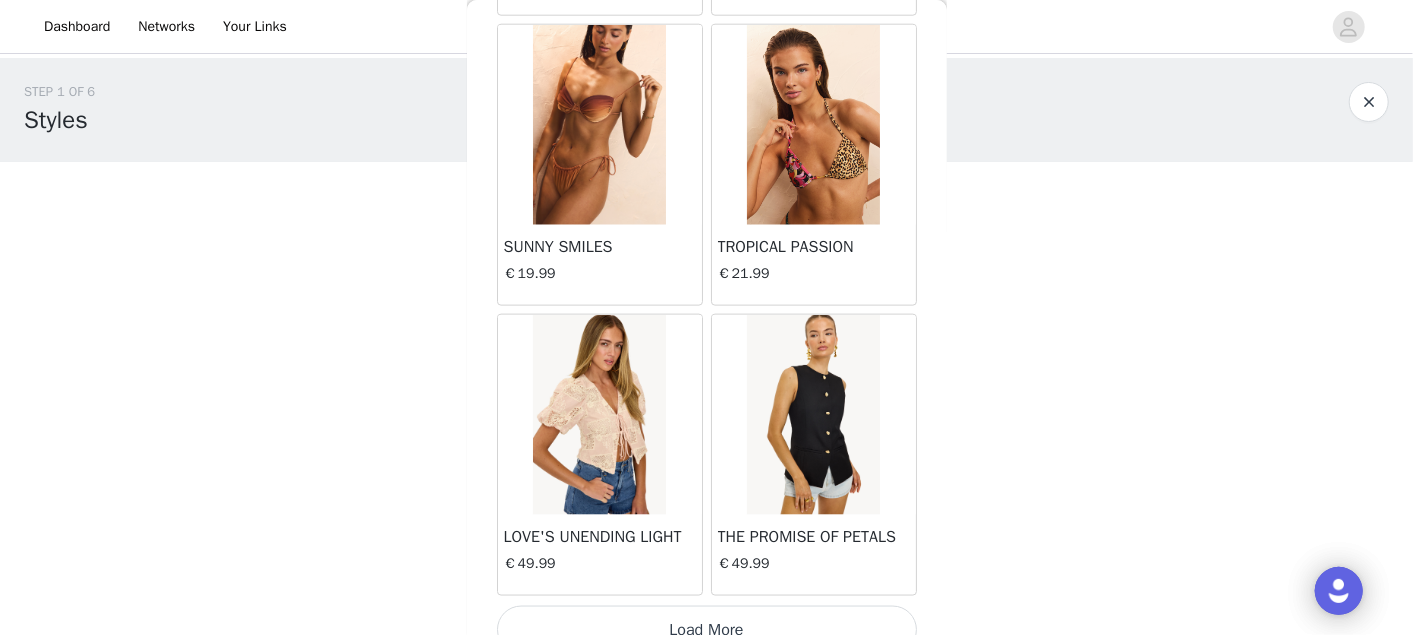 click on "Load More" at bounding box center [707, 630] 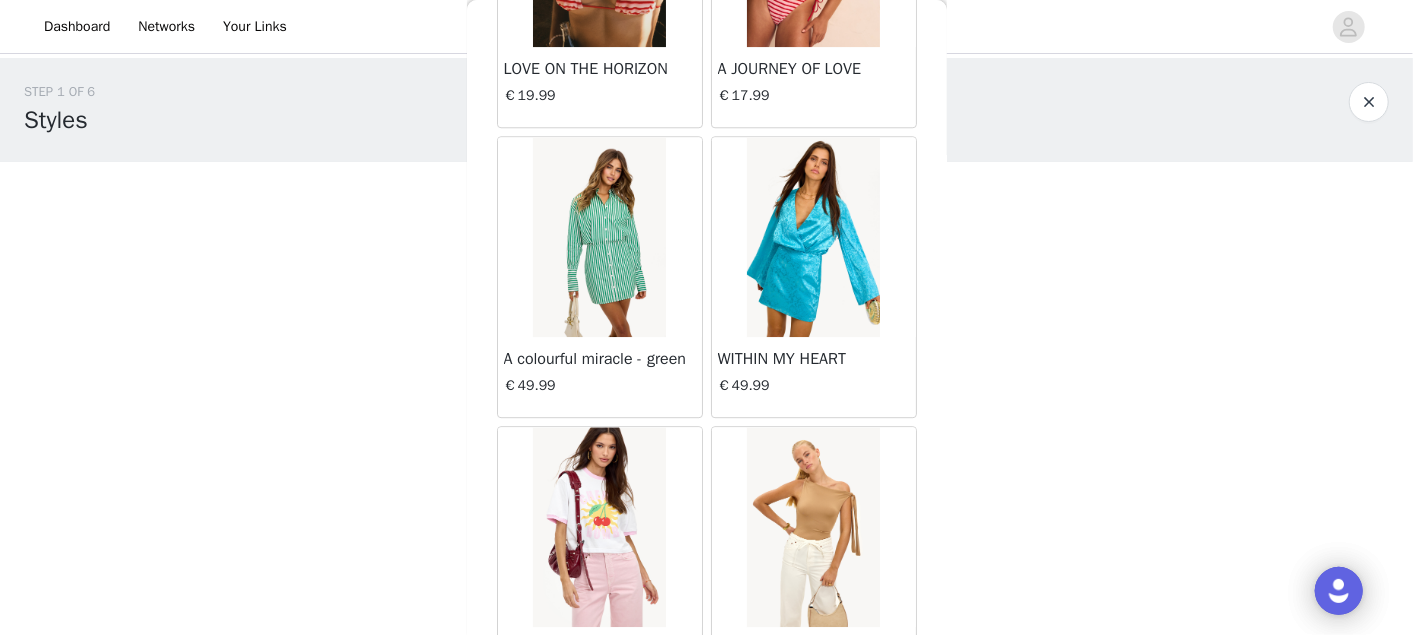 scroll, scrollTop: 0, scrollLeft: 0, axis: both 